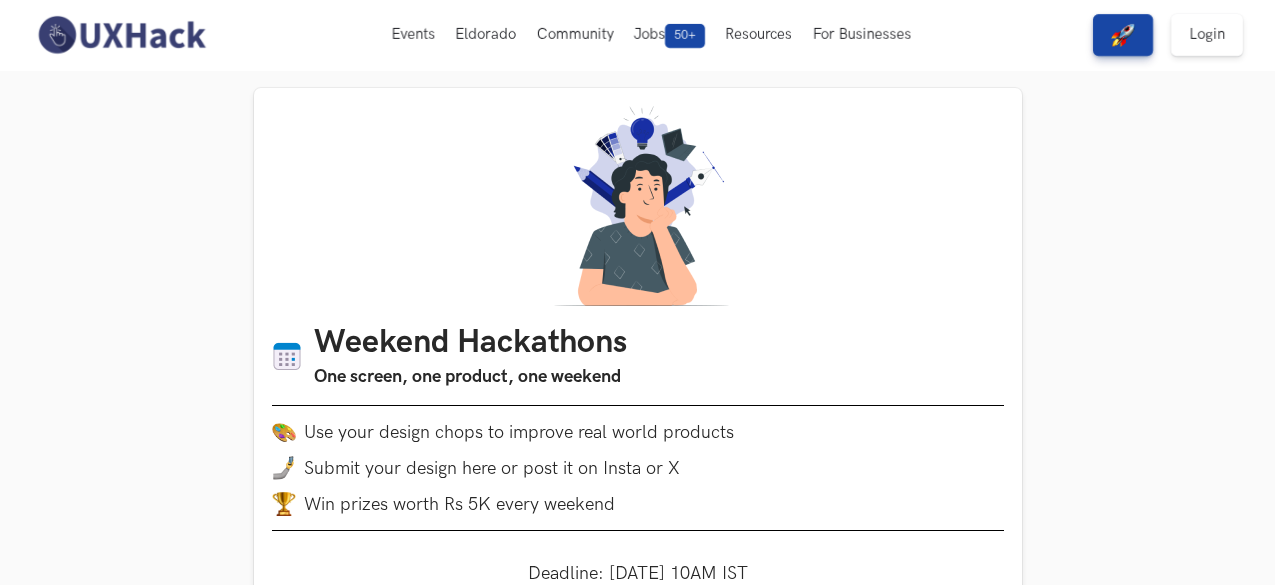 scroll, scrollTop: 252, scrollLeft: 0, axis: vertical 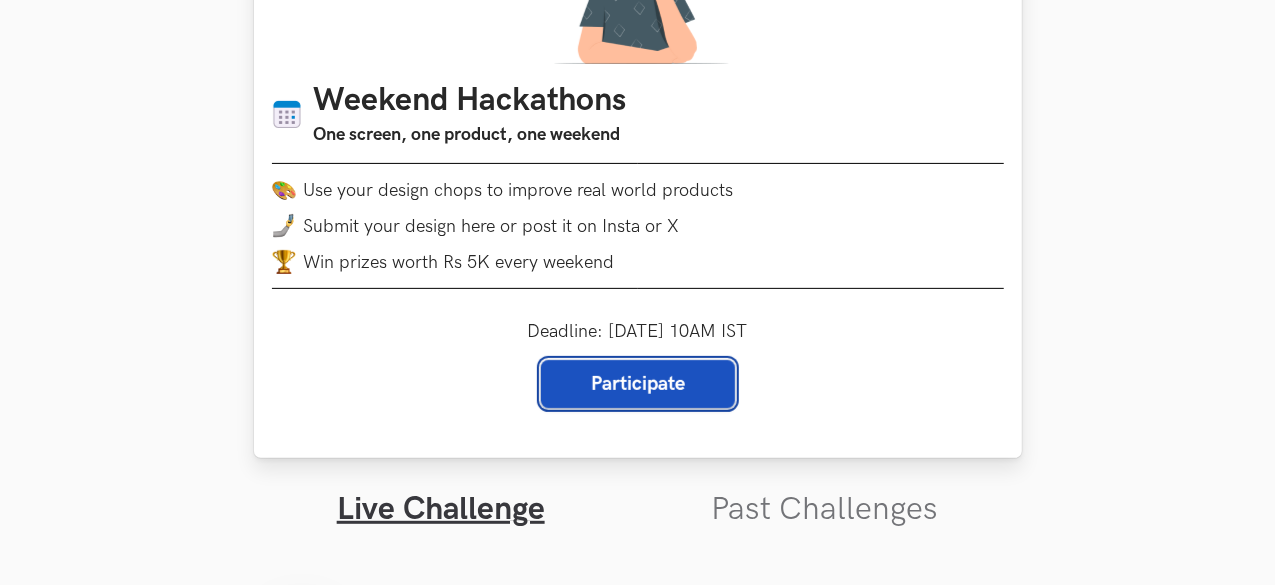click on "Participate" at bounding box center [638, 384] 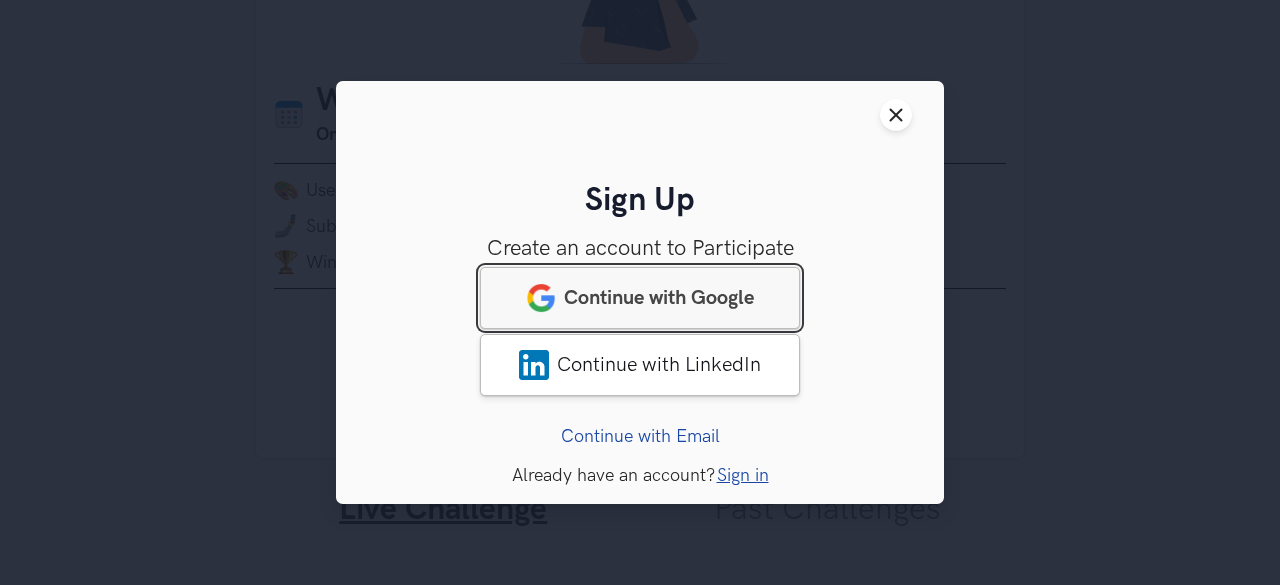 click on "Continue with Google" at bounding box center (659, 298) 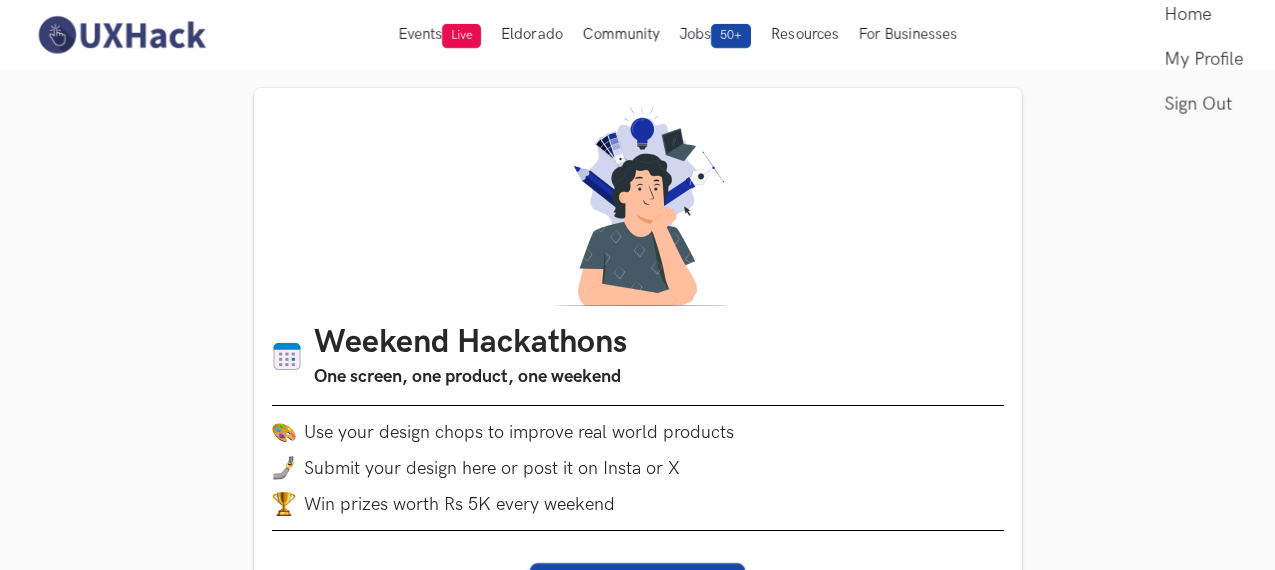 scroll, scrollTop: 0, scrollLeft: 0, axis: both 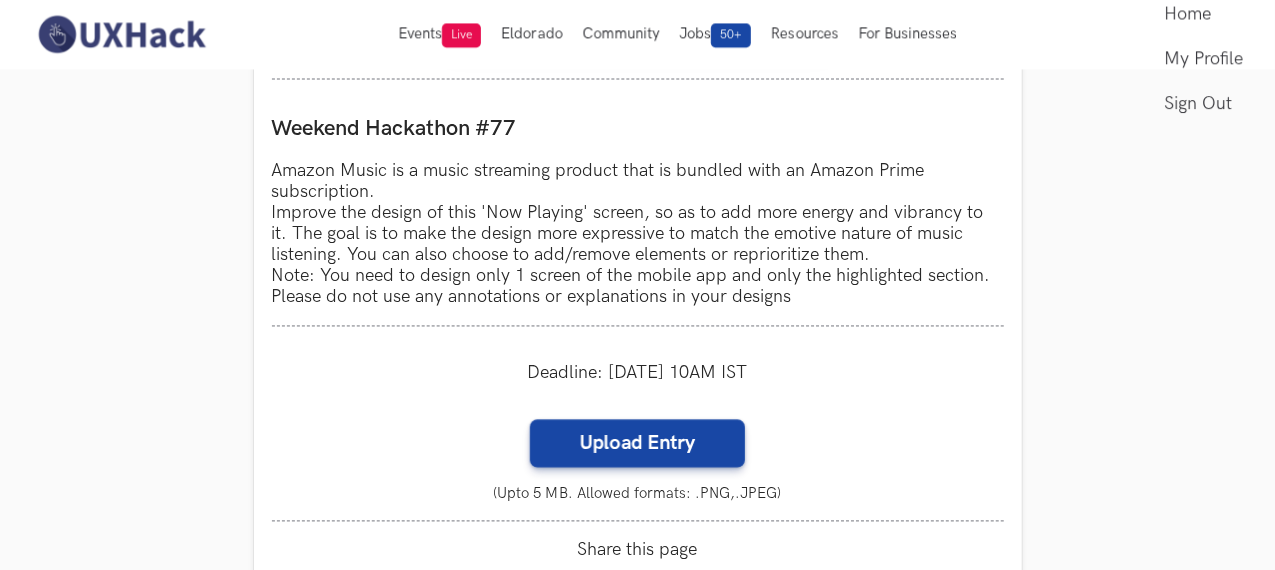 click at bounding box center (1167, -41) 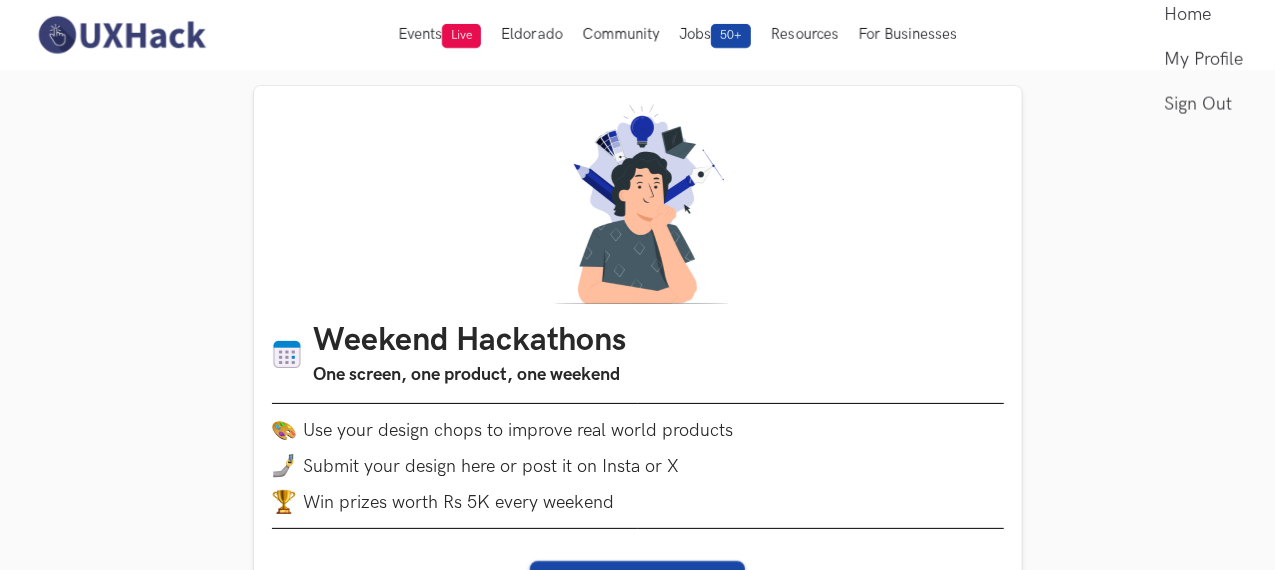 scroll, scrollTop: 0, scrollLeft: 0, axis: both 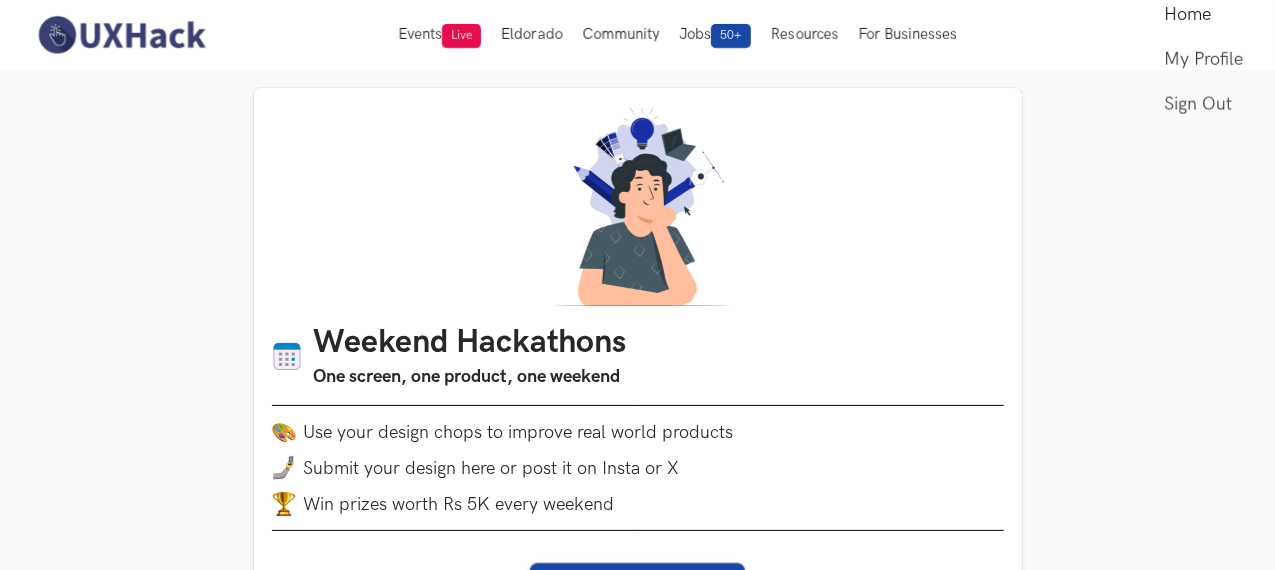 click on "Home" at bounding box center (1203, 14) 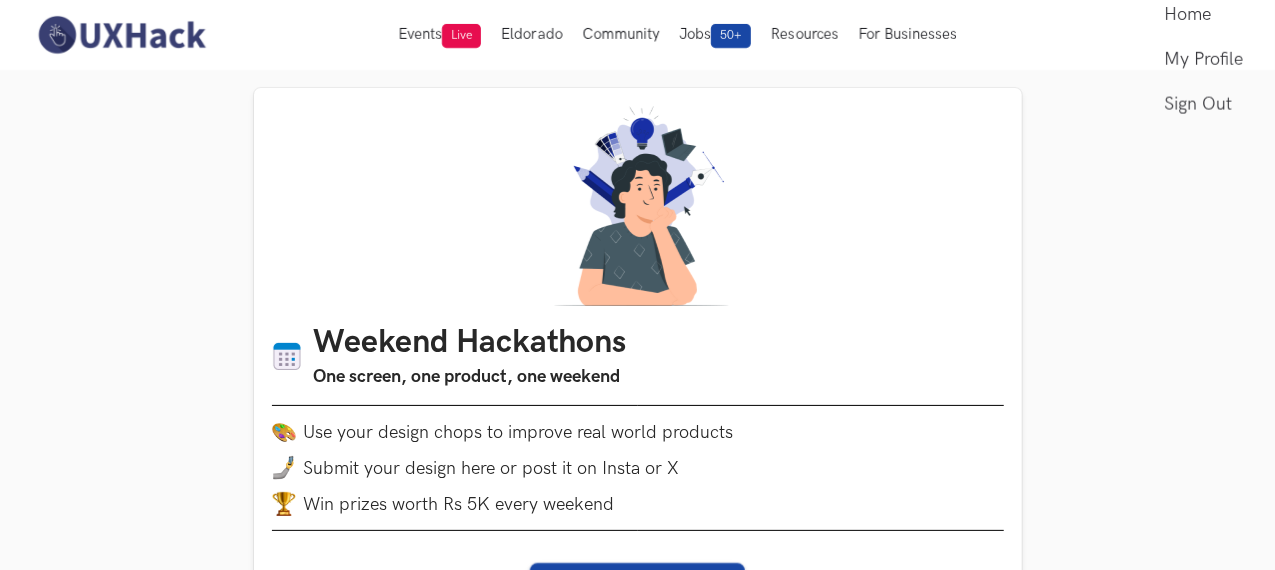 click at bounding box center (1167, -41) 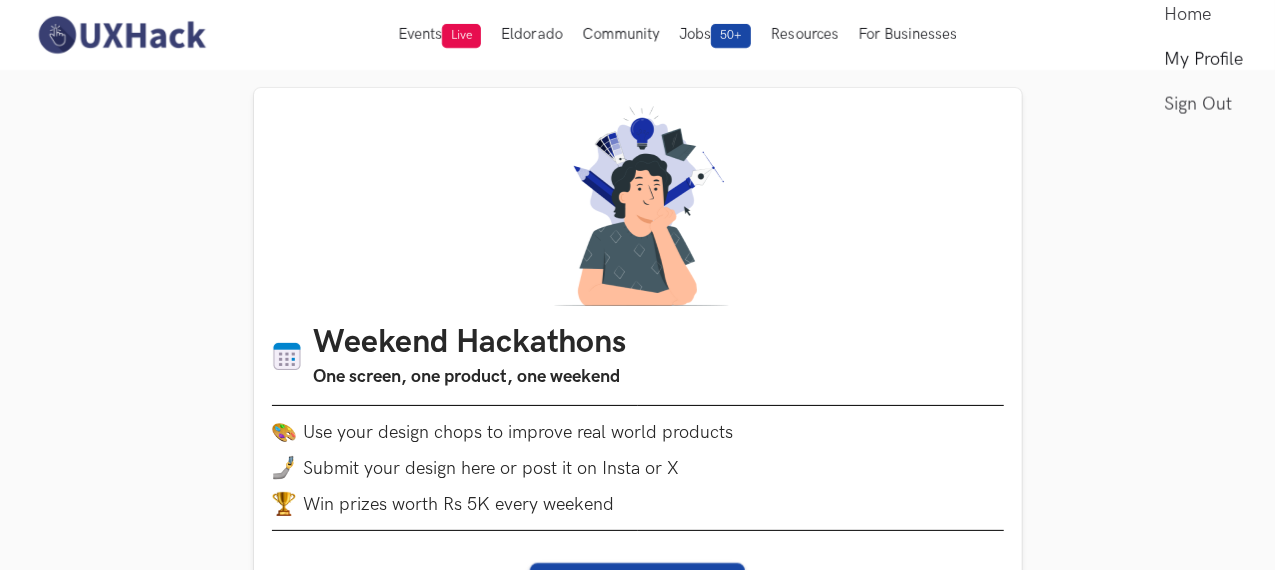 click on "My Profile" at bounding box center (1203, 59) 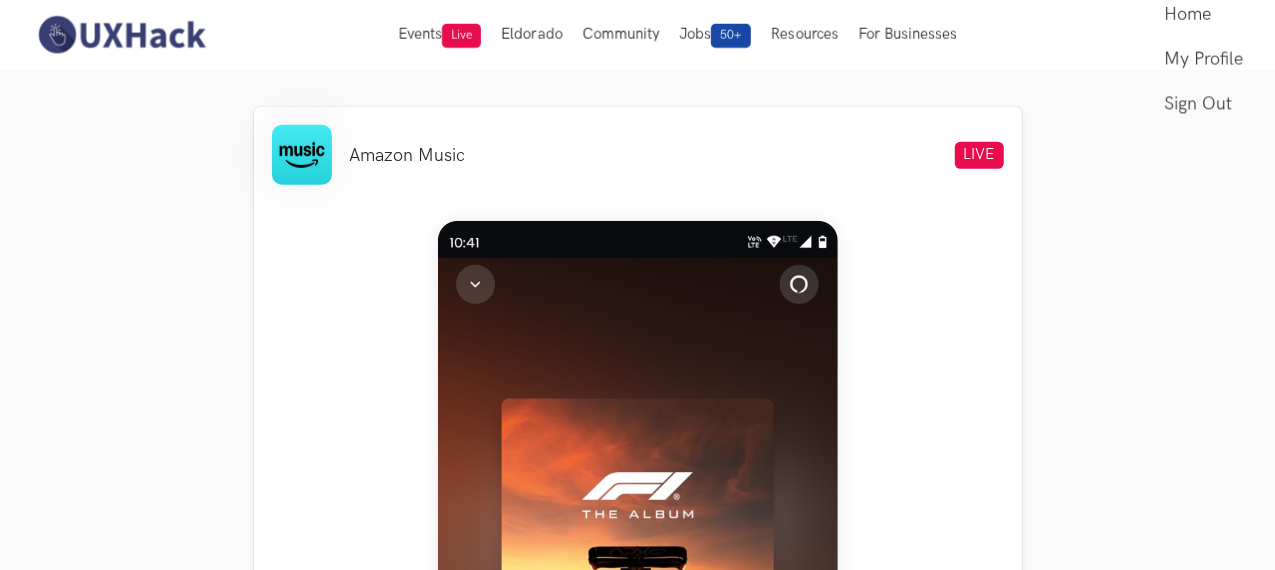 scroll, scrollTop: 732, scrollLeft: 0, axis: vertical 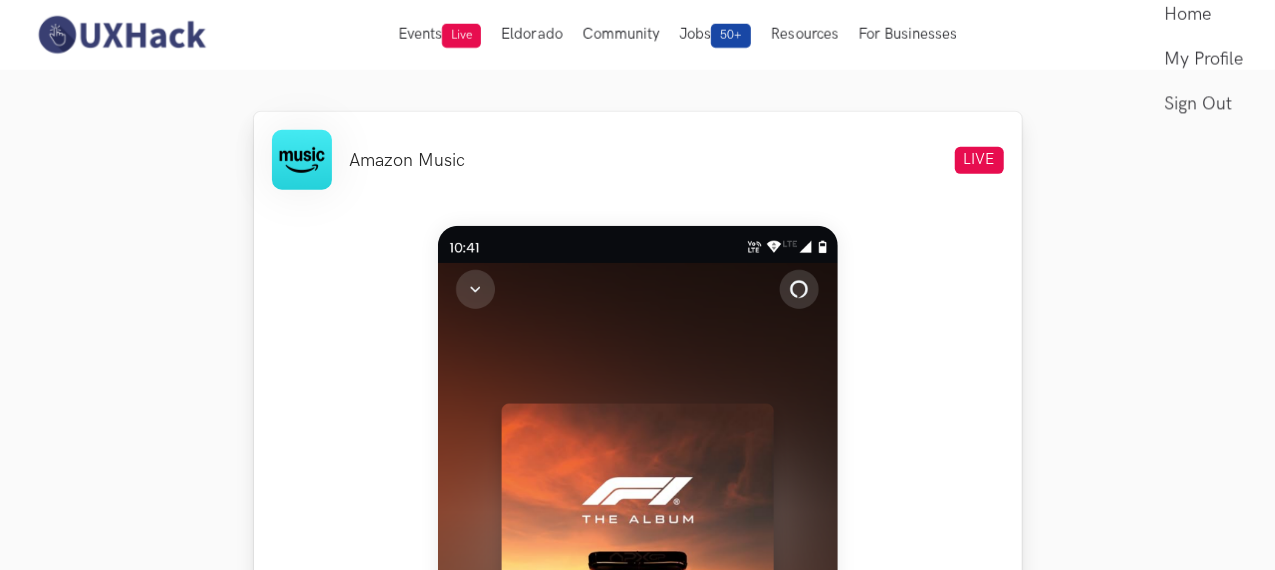 click on "Amazon Music" at bounding box center [369, 160] 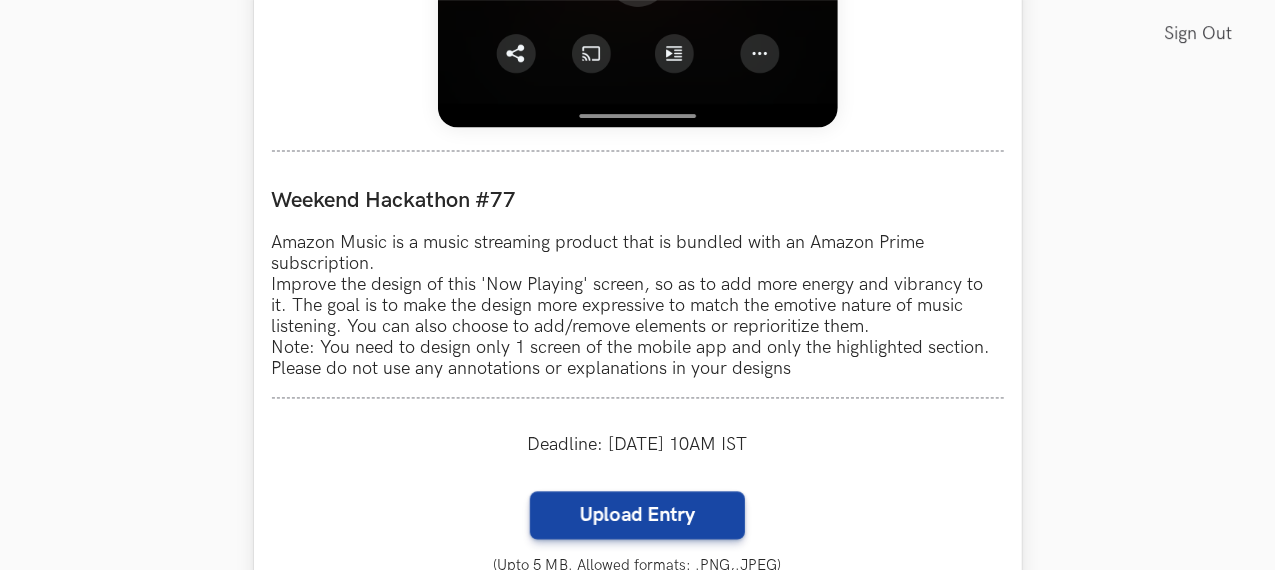 scroll, scrollTop: 1735, scrollLeft: 0, axis: vertical 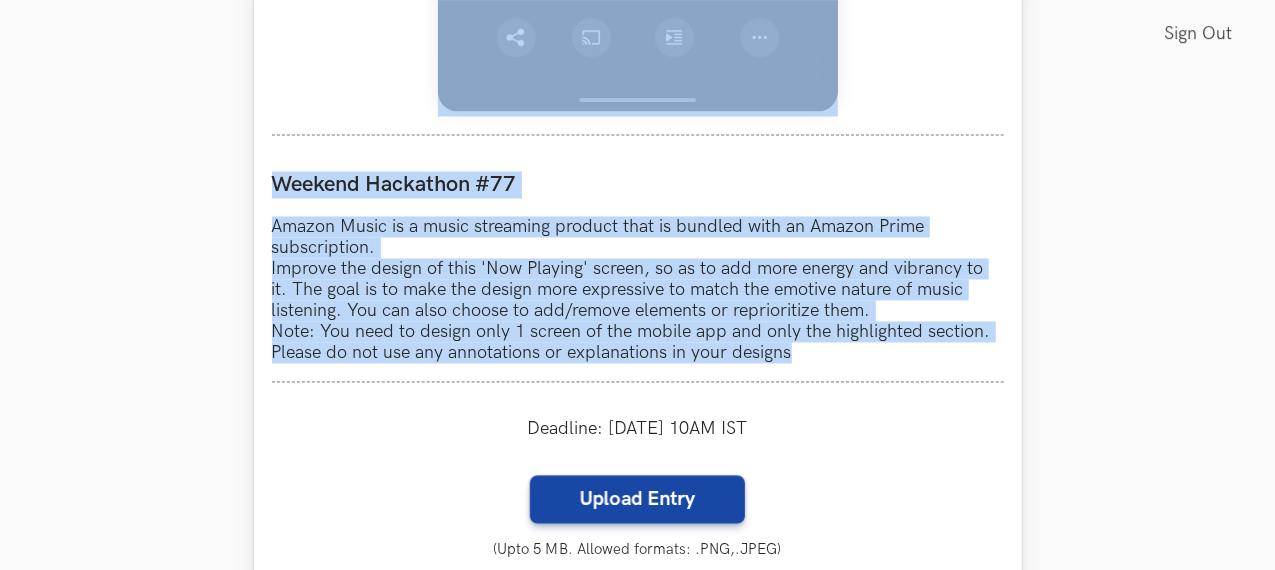 drag, startPoint x: 240, startPoint y: 140, endPoint x: 945, endPoint y: 373, distance: 742.50525 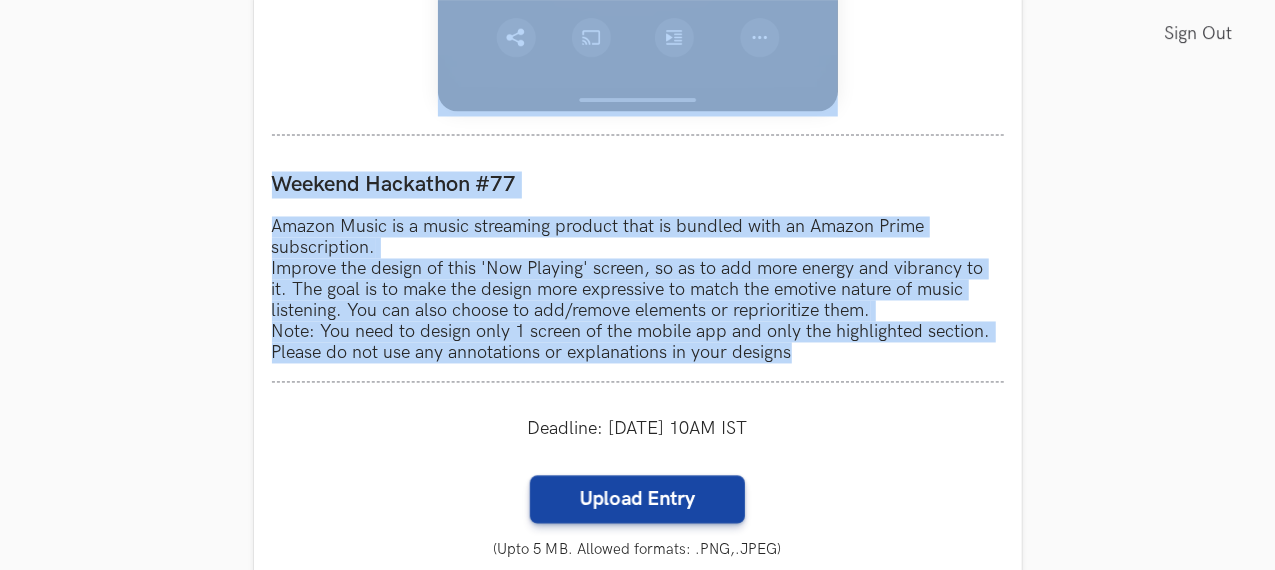 click on "Weekend Hackathons One screen, one product, one weekend Use your design chops to improve real world products Submit your design here or post it on Insta or X Win prizes worth Rs 5K every weekend Upload Entry   Join dedicated Whatsapp group Live Challenge Past Challenges Amazon Music LIVE Weekend Hackathon #77 Amazon Music is a music streaming product that is bundled with an Amazon Prime subscription.  Improve the design of this 'Now Playing' screen, so as to add more energy and vibrancy to it. The goal is to make the design more expressive to match the emotive nature of music listening. You can also choose to add/remove elements or reprioritize them. Note: You need to design only 1 screen of the mobile app and only the highlighted section. Please do not use any annotations or explanations in your designs Deadline: Monday, 21st Jul, 10AM IST Upload Entry (Upto 5 MB. Allowed formats: .PNG,.JPEG)   Cancel   {n} selected %file%files% Progress value is  0% Remove File Progress value is  100% Remove File Pro tip:" at bounding box center (637, -59) 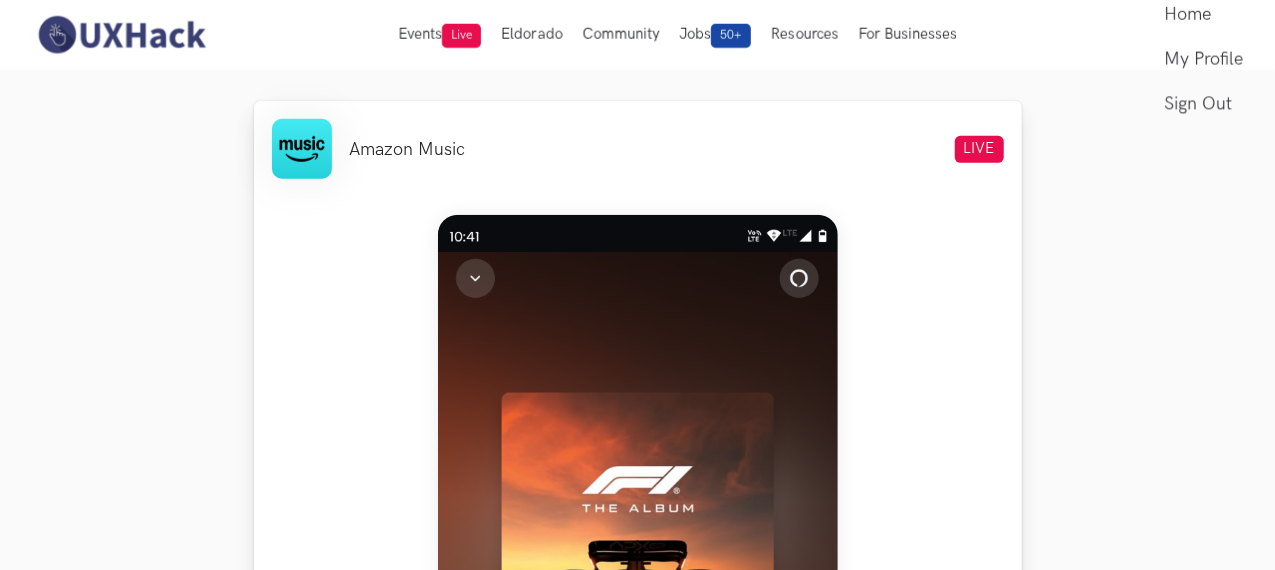 scroll, scrollTop: 734, scrollLeft: 0, axis: vertical 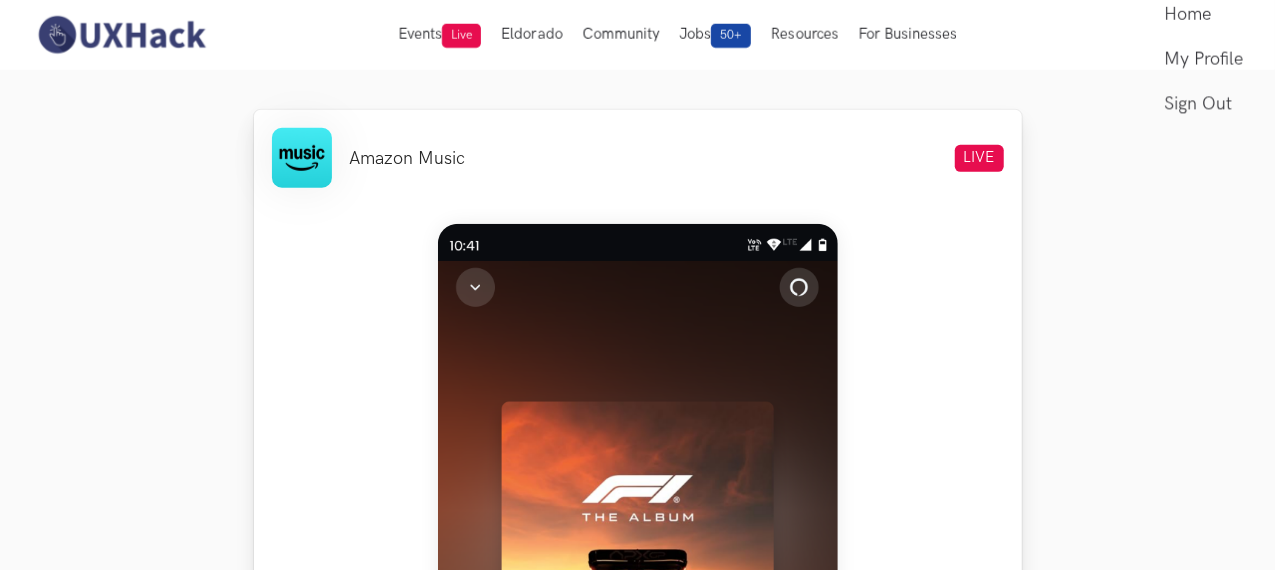 click at bounding box center (638, 668) 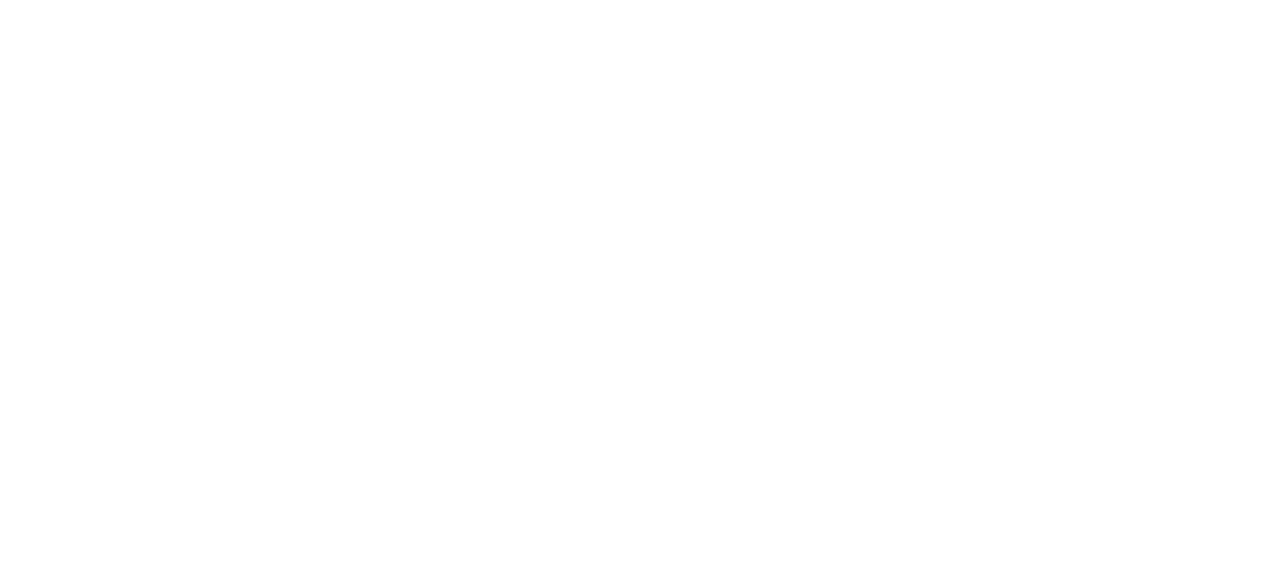 scroll, scrollTop: 0, scrollLeft: 0, axis: both 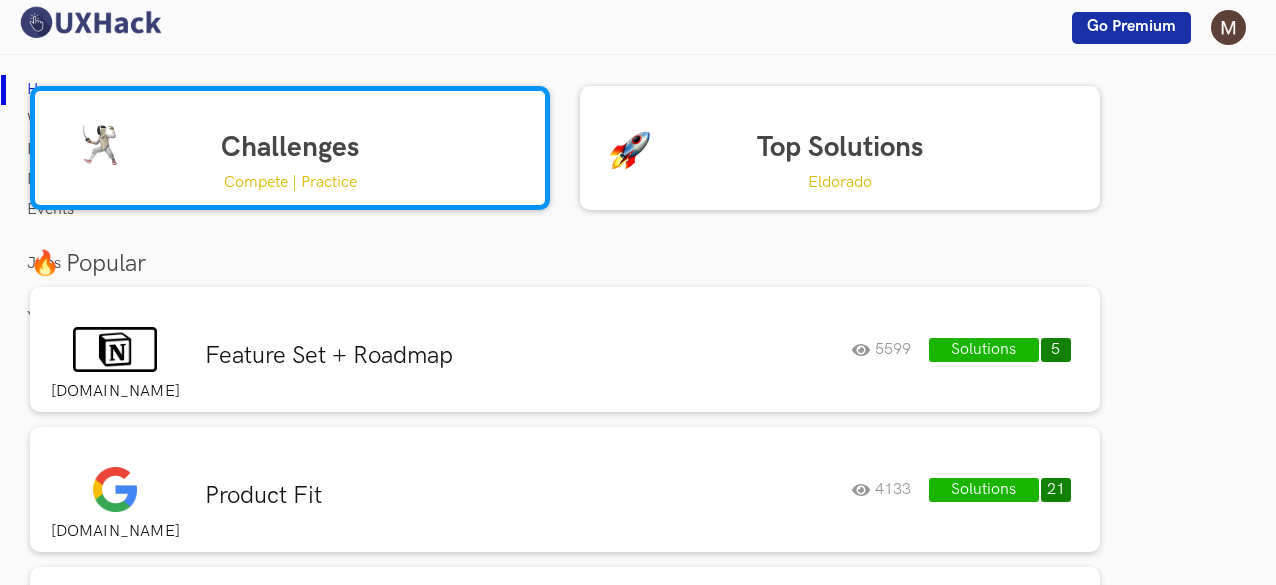 click on "Solutions" at bounding box center (984, 350) 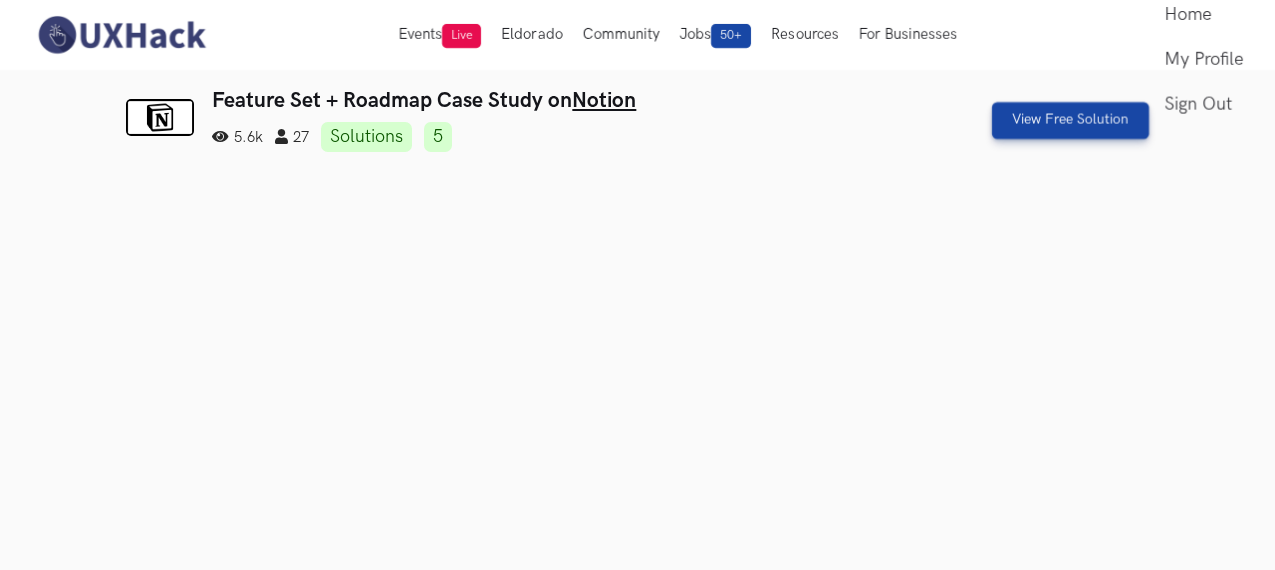 scroll, scrollTop: 0, scrollLeft: 0, axis: both 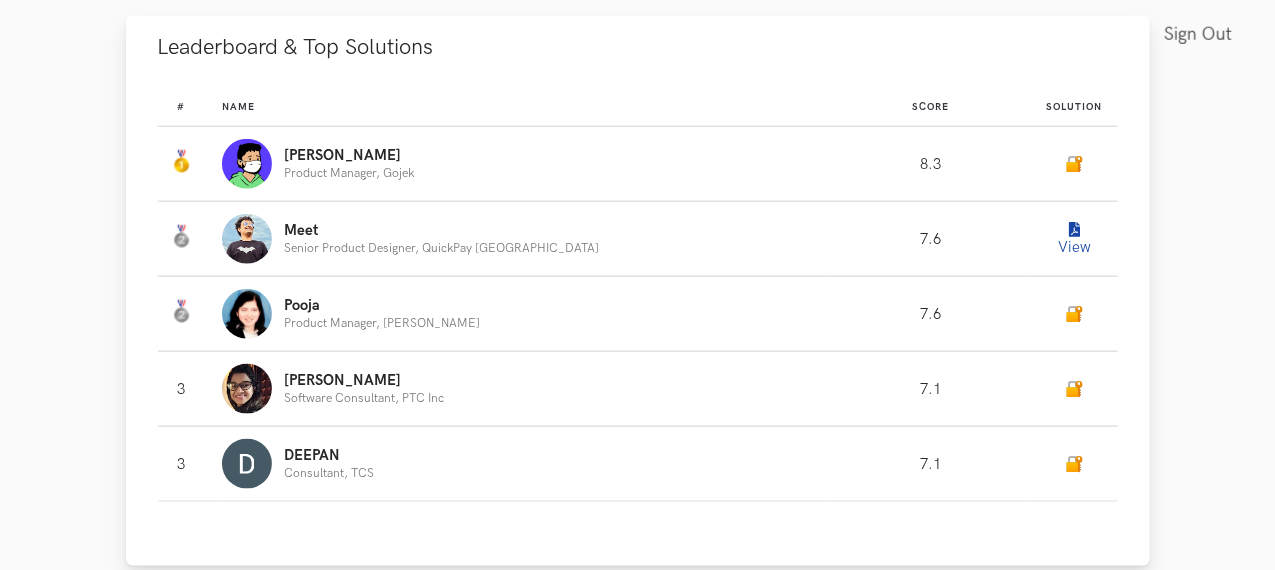 click at bounding box center (1074, 230) 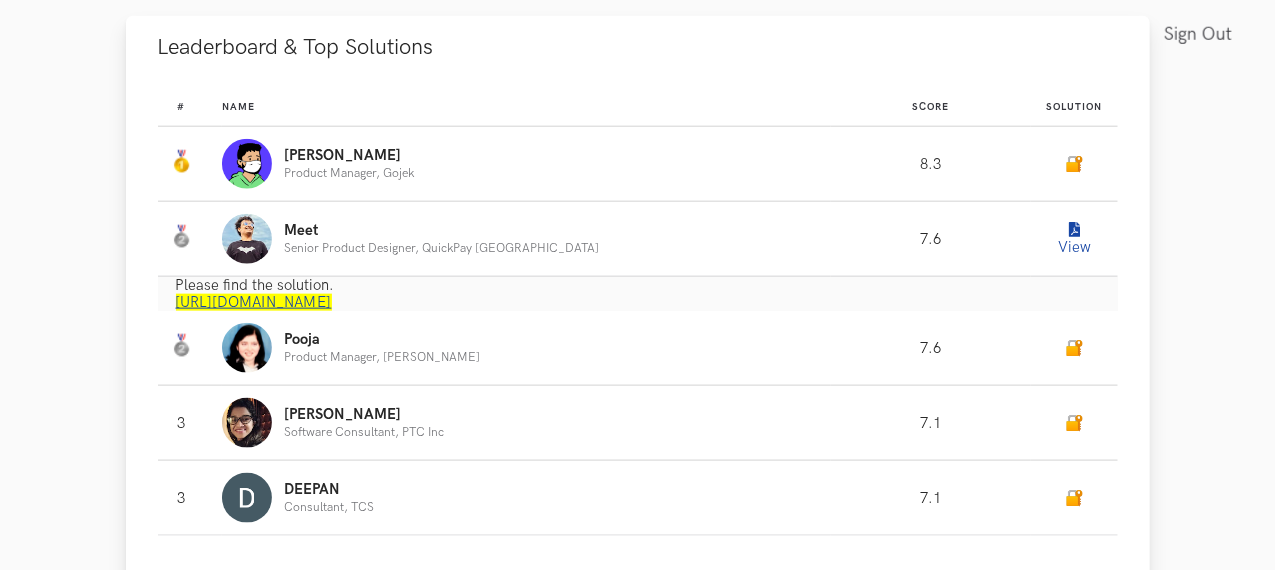 click on "https://www.notion.so/meetshah/UXHack-Notion-API-f25949084daf4890a738403b0e96c73d" at bounding box center [254, 302] 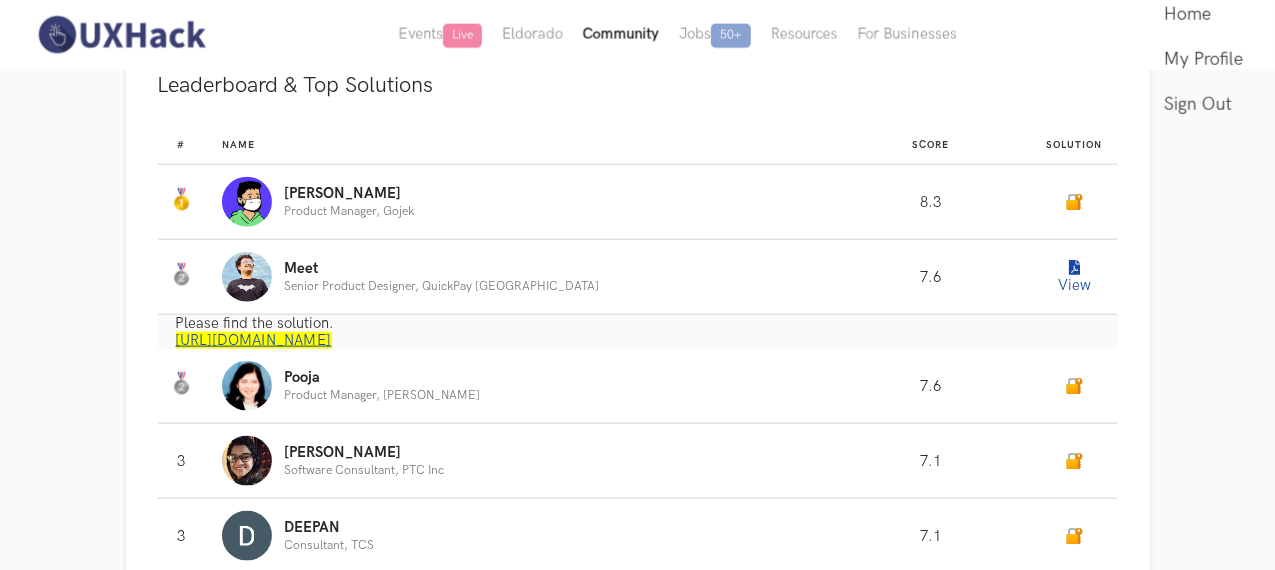 scroll, scrollTop: 1056, scrollLeft: 0, axis: vertical 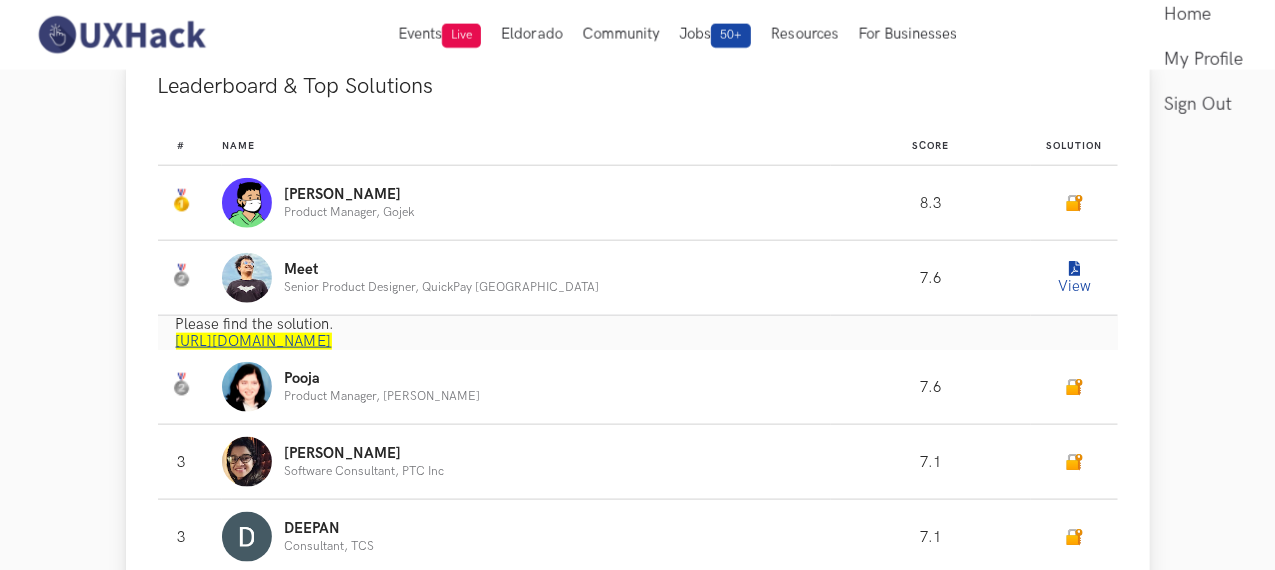 click on "View" at bounding box center (1074, 278) 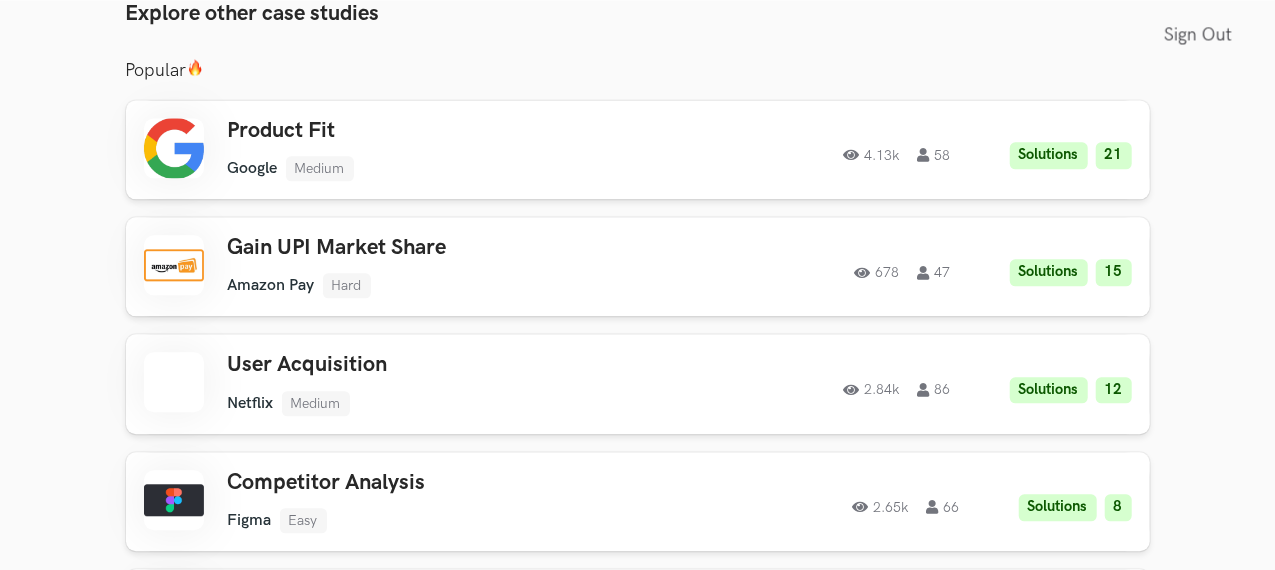 scroll, scrollTop: 2256, scrollLeft: 0, axis: vertical 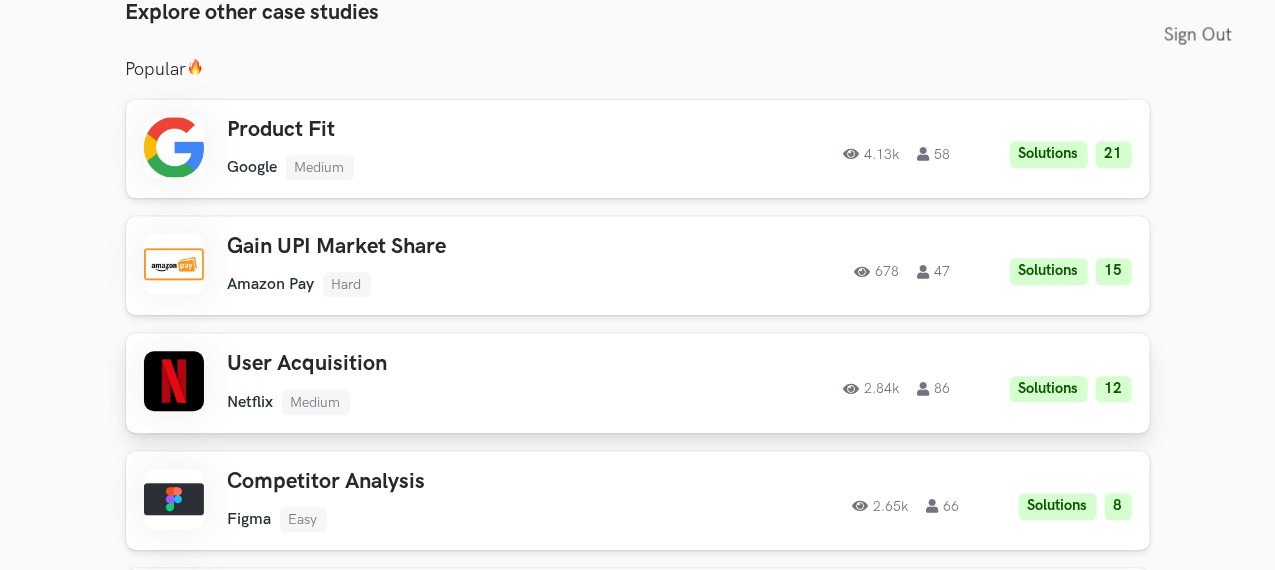 click on "Solutions" at bounding box center [1049, 389] 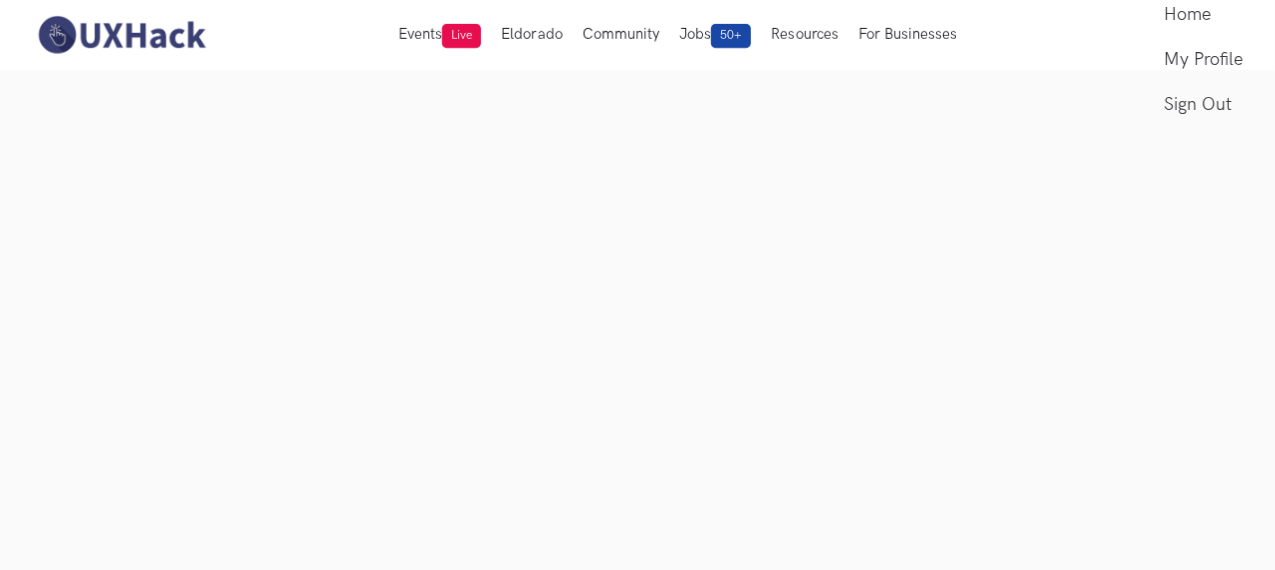 scroll, scrollTop: 129, scrollLeft: 0, axis: vertical 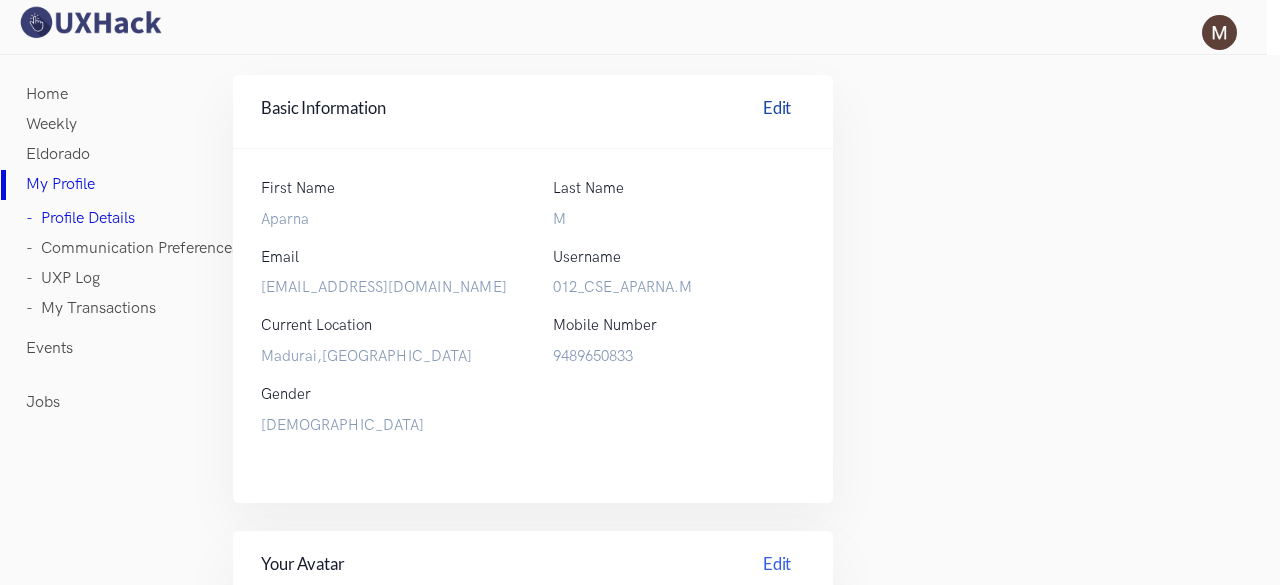 click on "Edit" at bounding box center [777, 111] 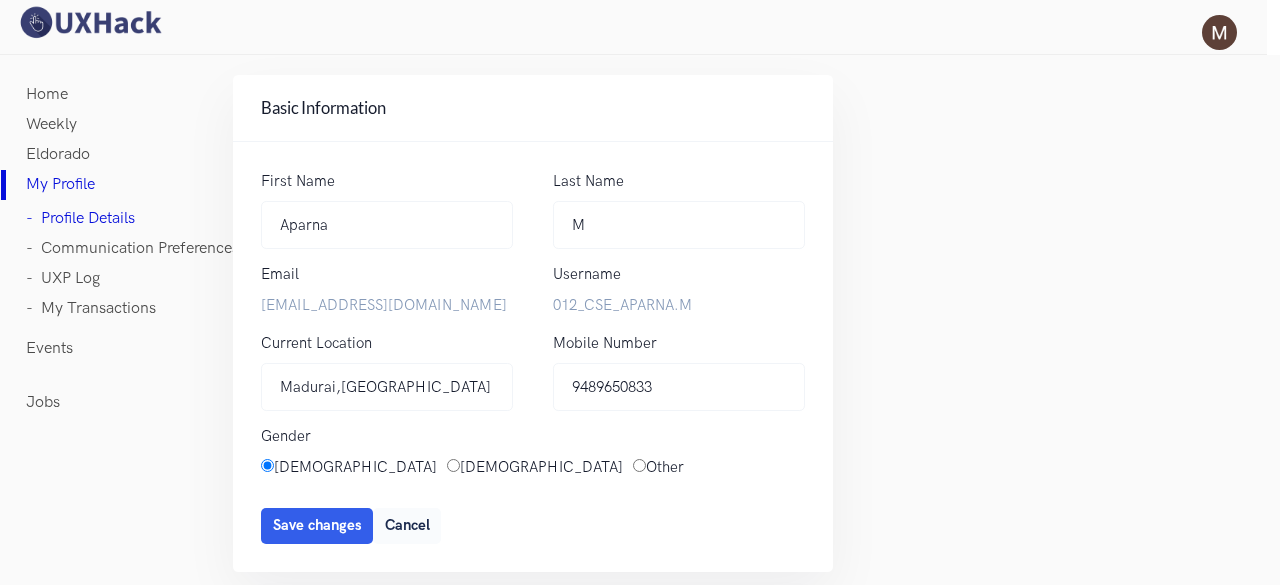 click on "012_CSE_APARNA.M" at bounding box center (679, 306) 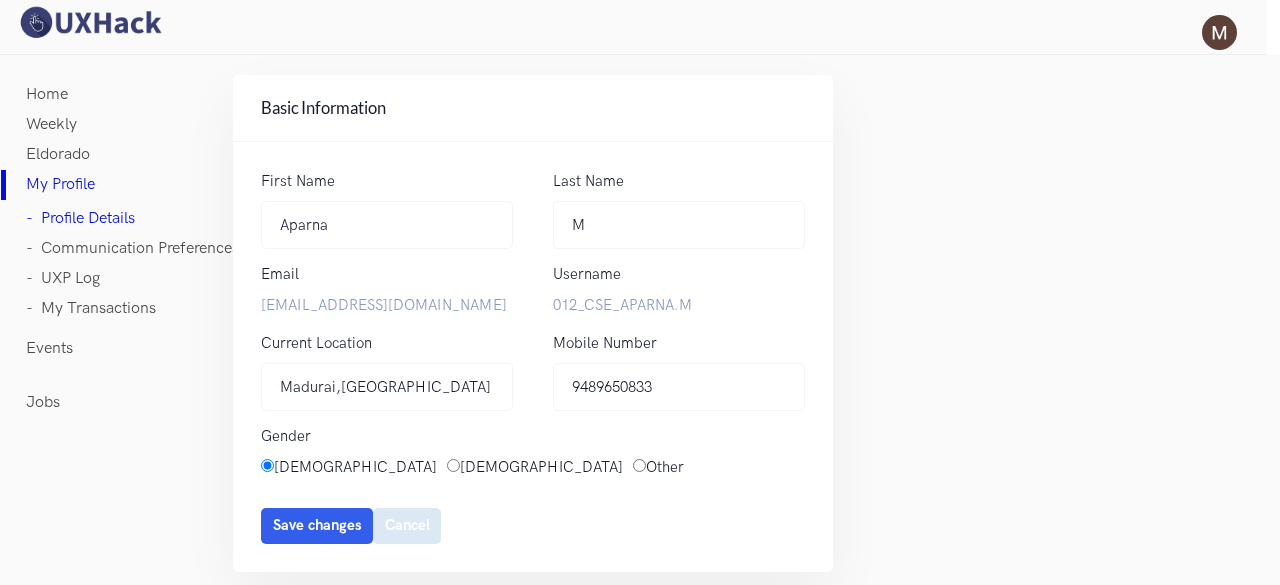 click on "Cancel" at bounding box center (407, 526) 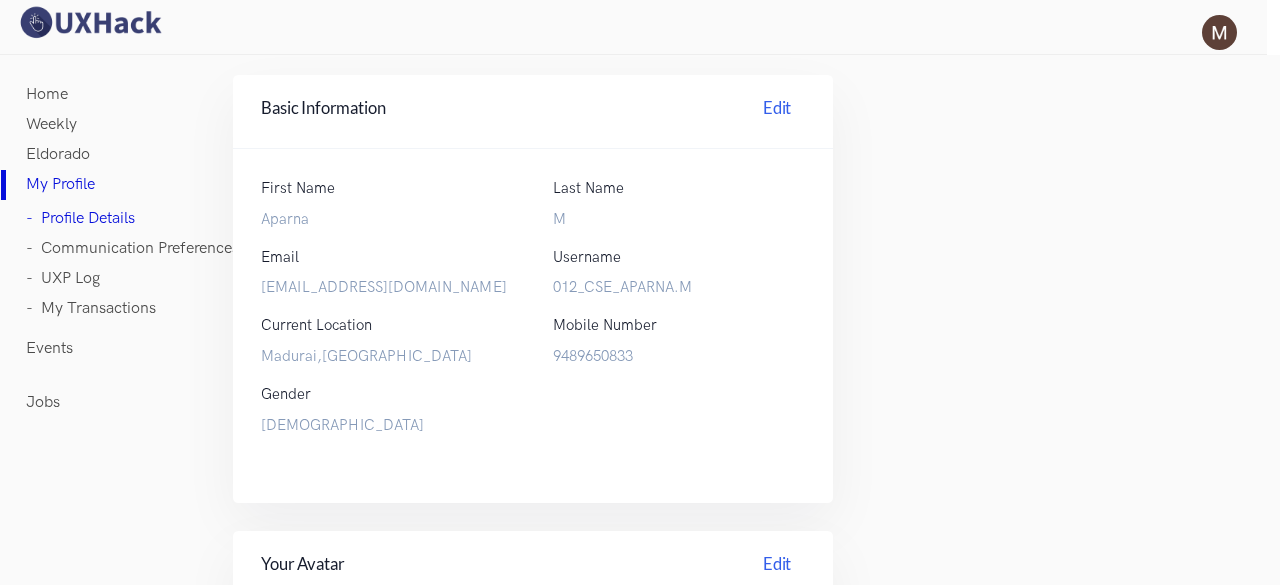 click on "-  Communication Preferences" at bounding box center (132, 249) 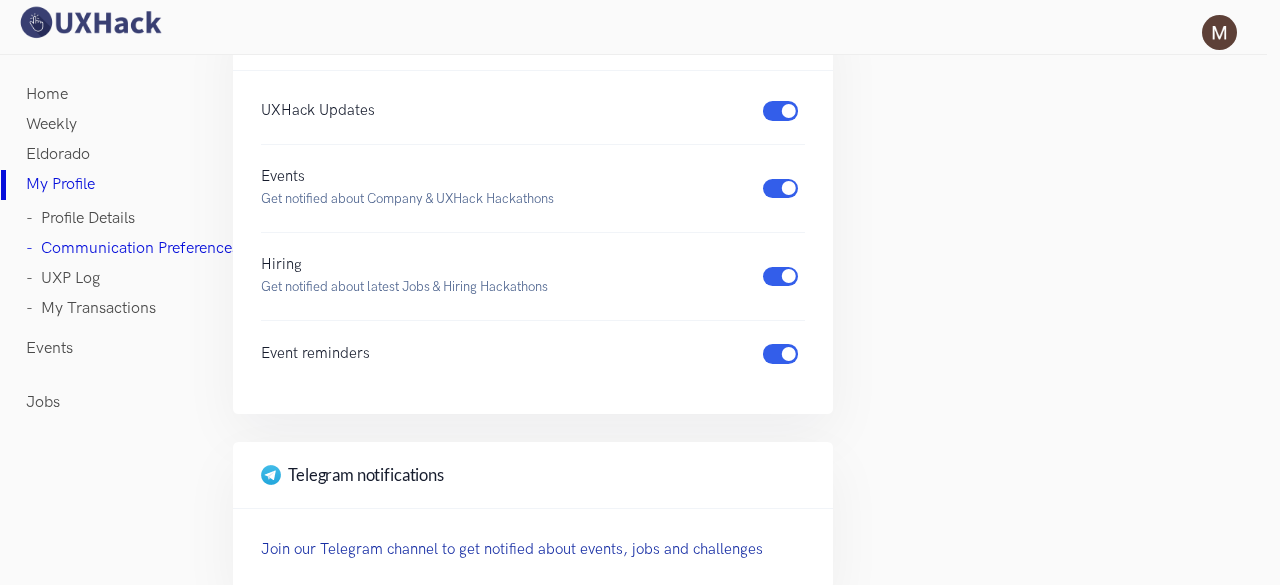 scroll, scrollTop: 100, scrollLeft: 0, axis: vertical 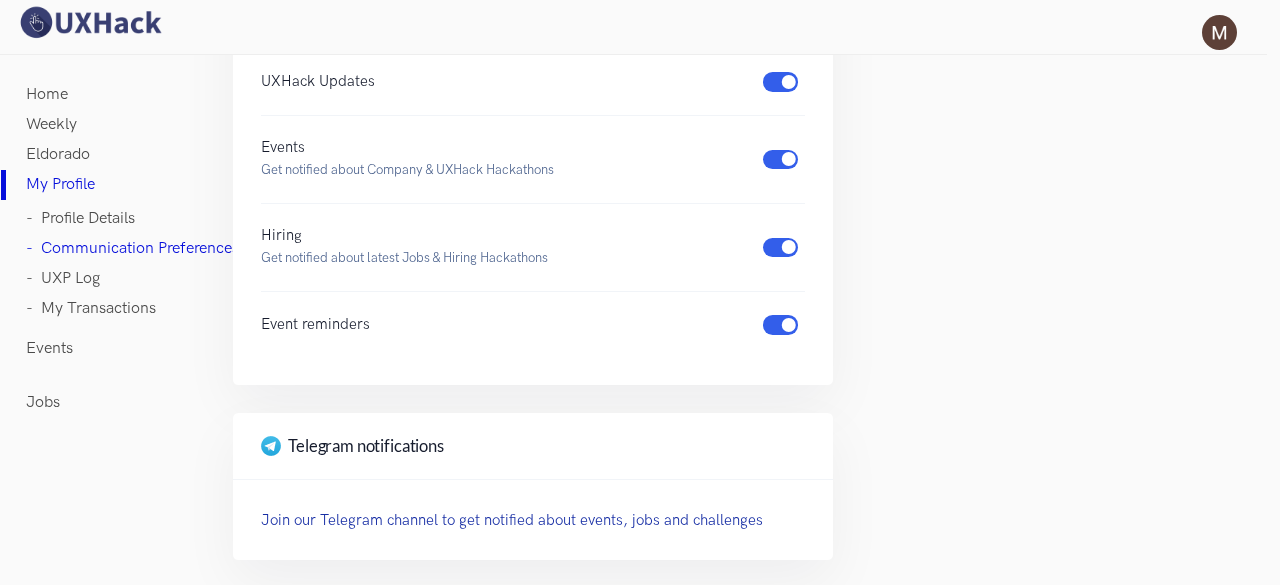 click on "-  UXP Log" at bounding box center (63, 279) 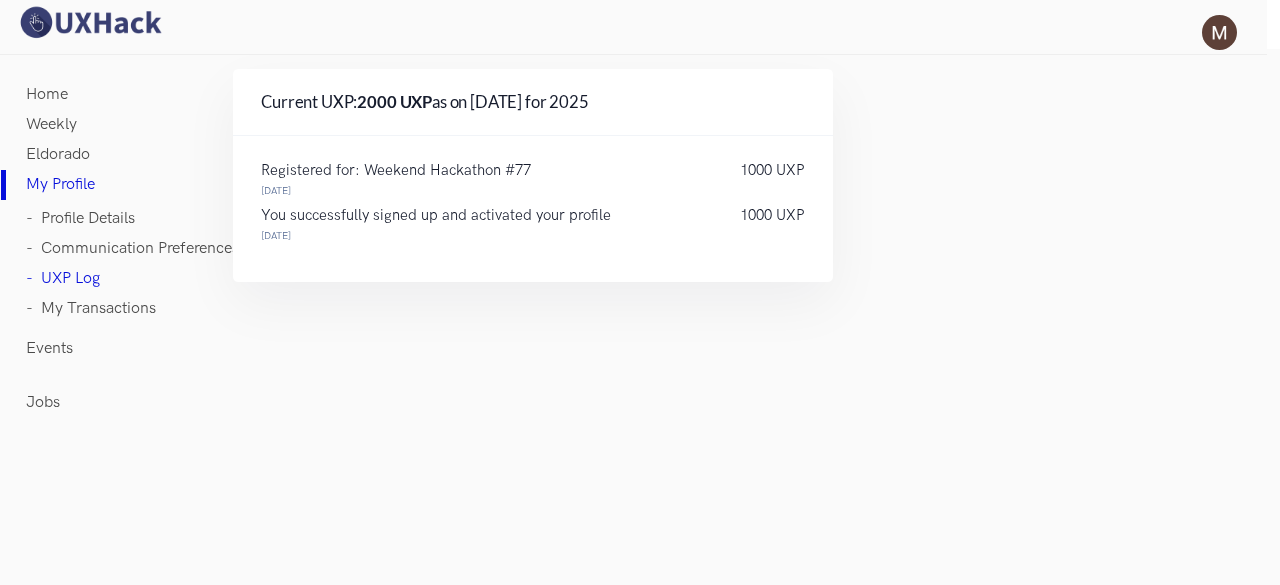 scroll, scrollTop: 0, scrollLeft: 0, axis: both 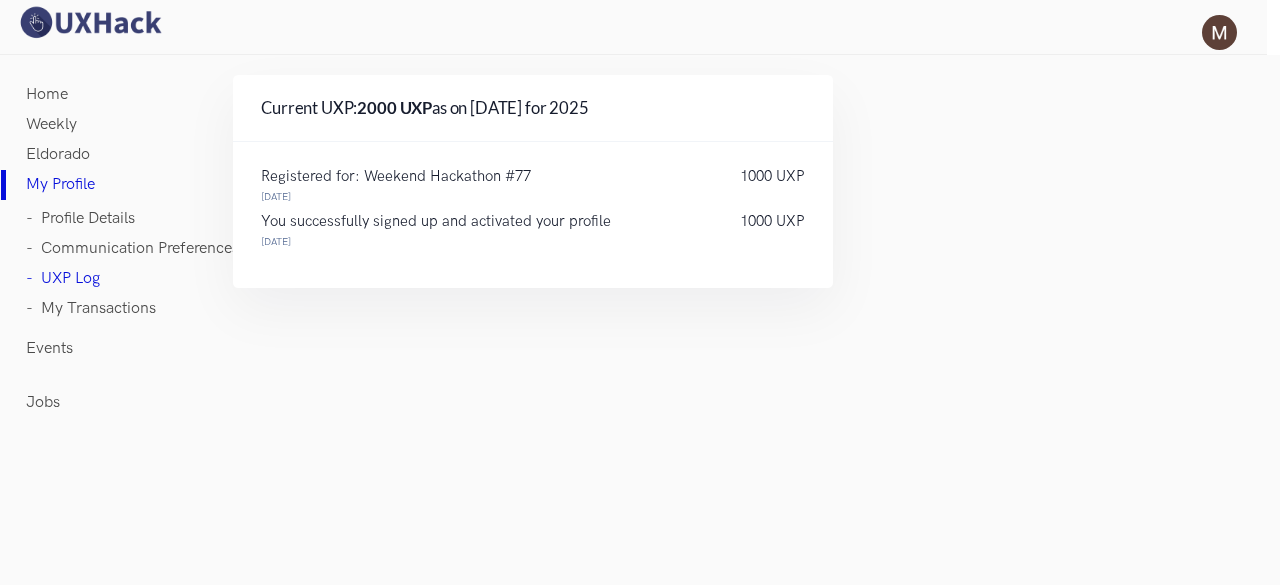 click on "-  My Transactions" at bounding box center (91, 309) 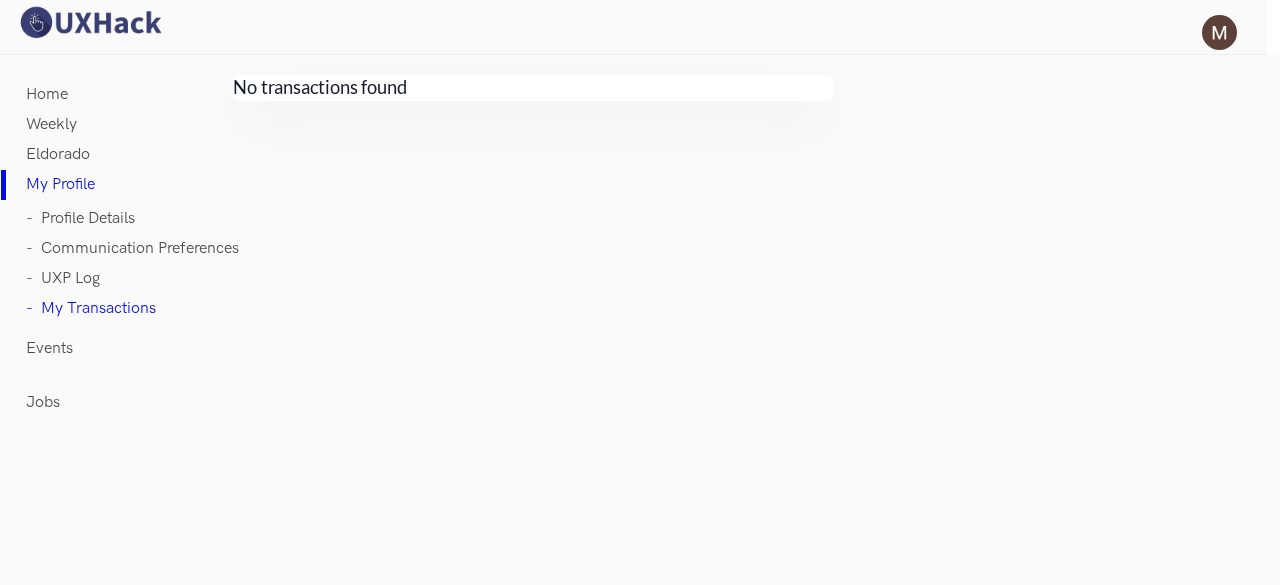 click on "Events" at bounding box center [49, 349] 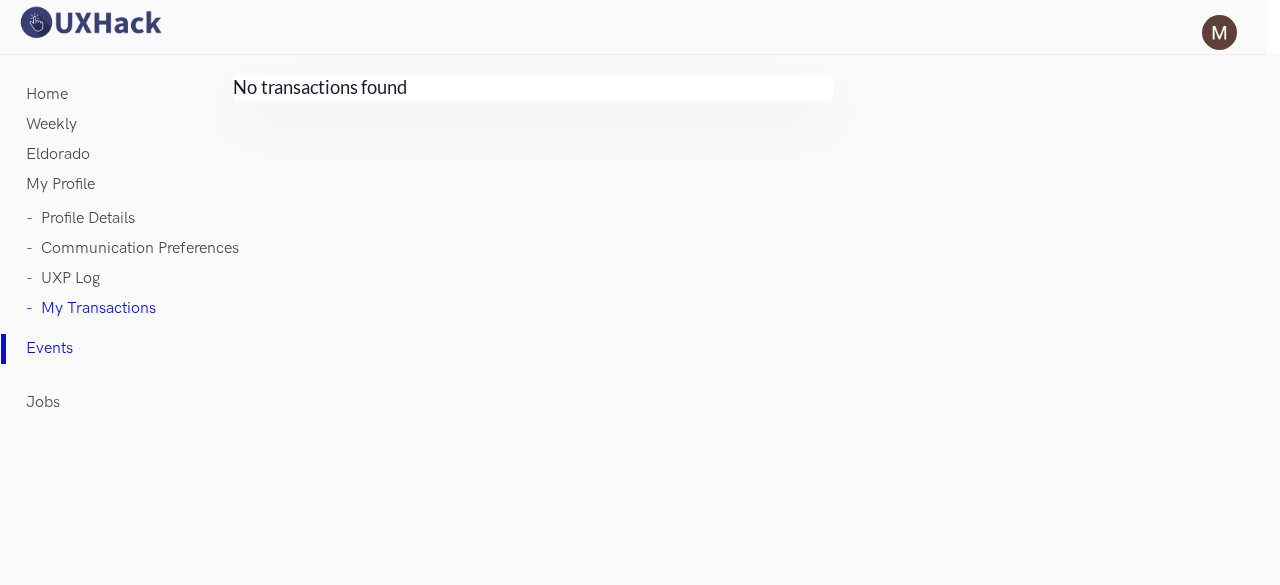 click on "Jobs" at bounding box center [43, 403] 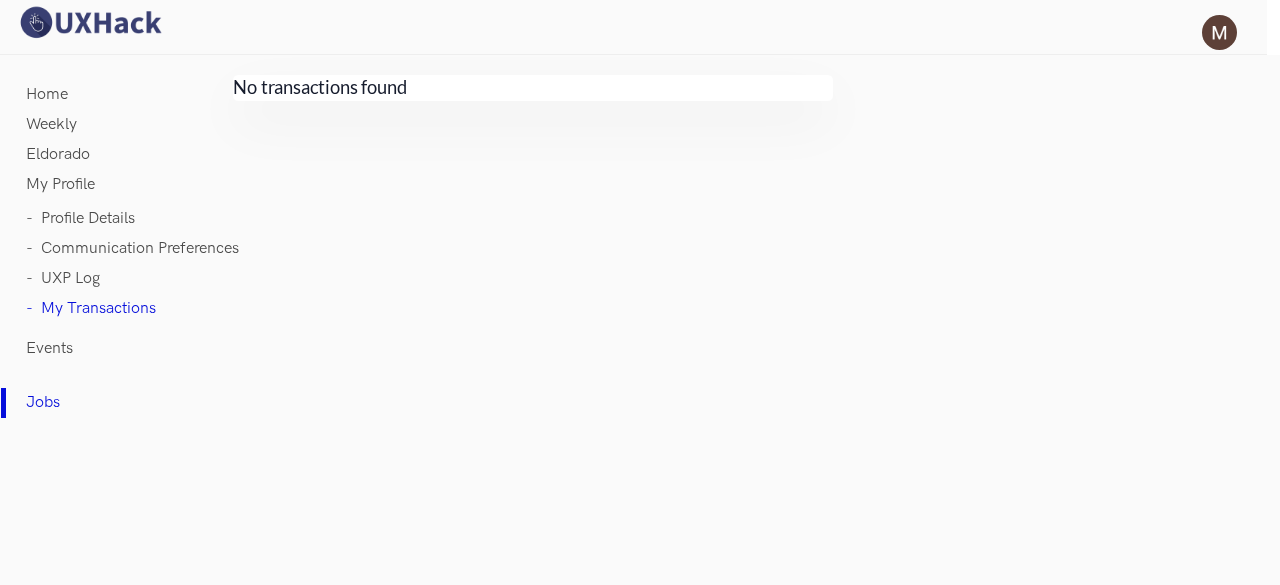 click on "Home" at bounding box center [47, 95] 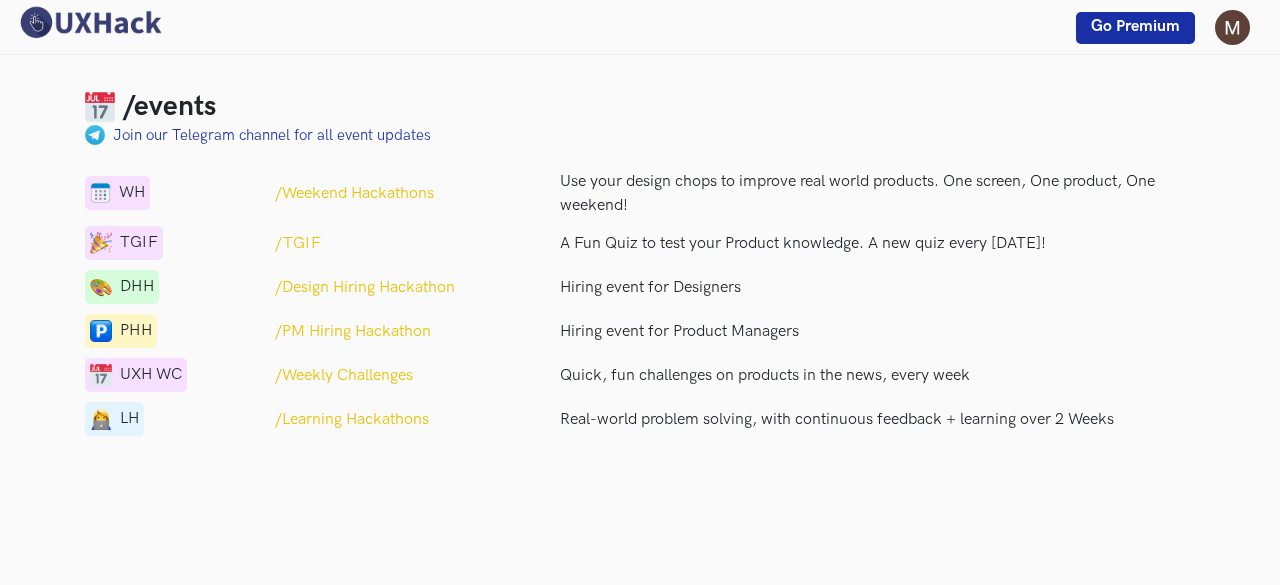 scroll, scrollTop: 0, scrollLeft: 0, axis: both 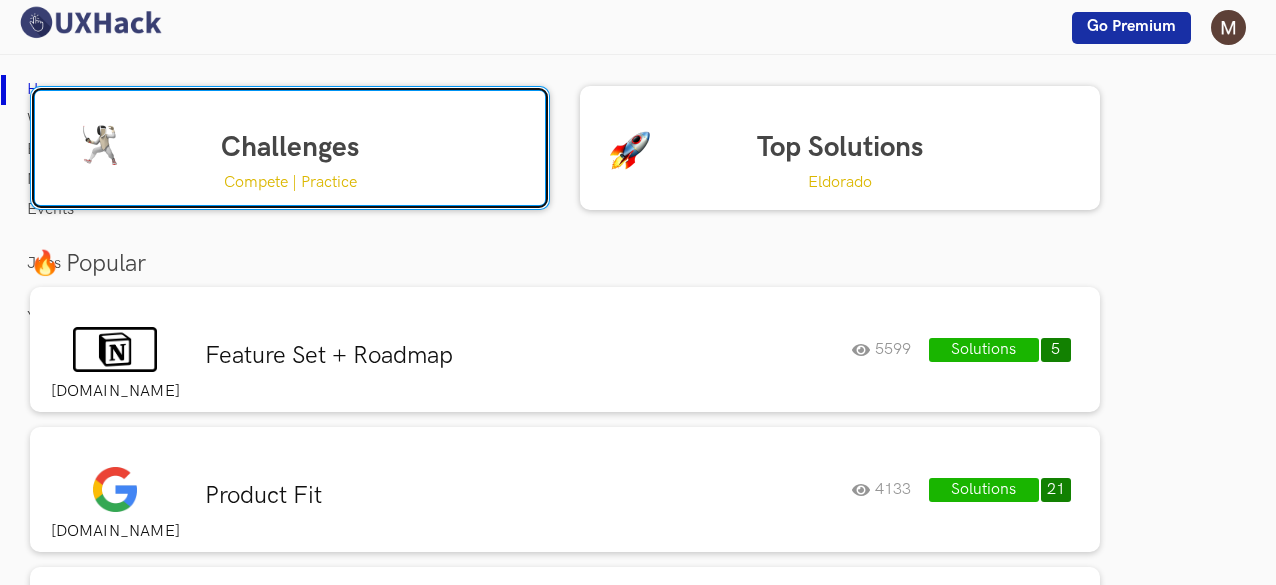 click on "Challenges Compete | Practice" at bounding box center [290, 148] 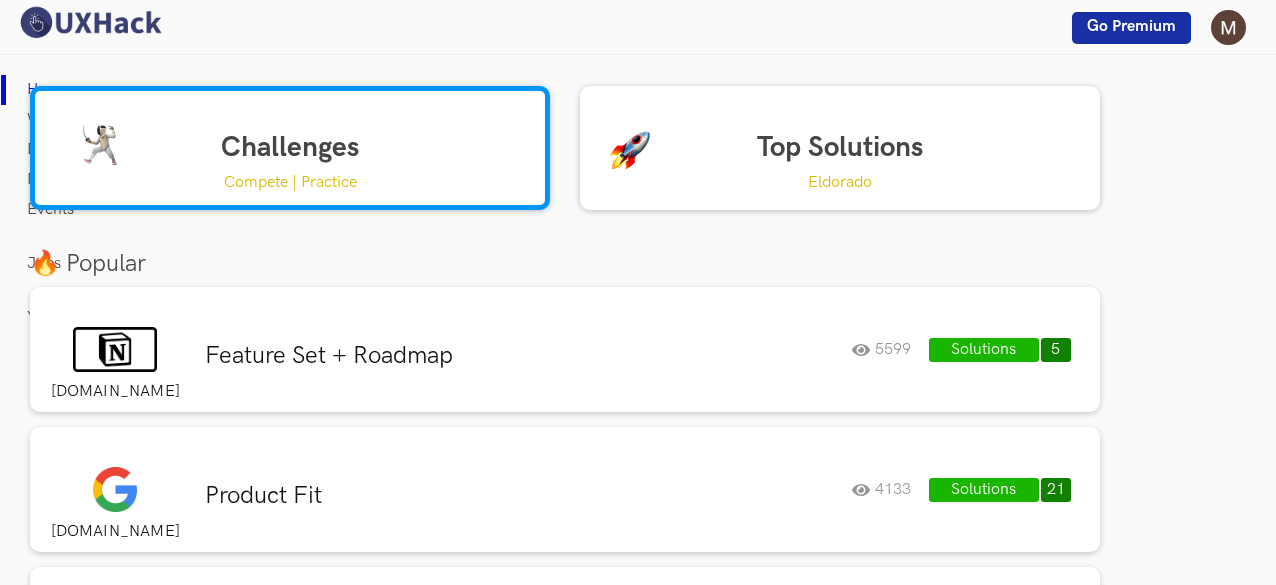 scroll, scrollTop: 8, scrollLeft: 0, axis: vertical 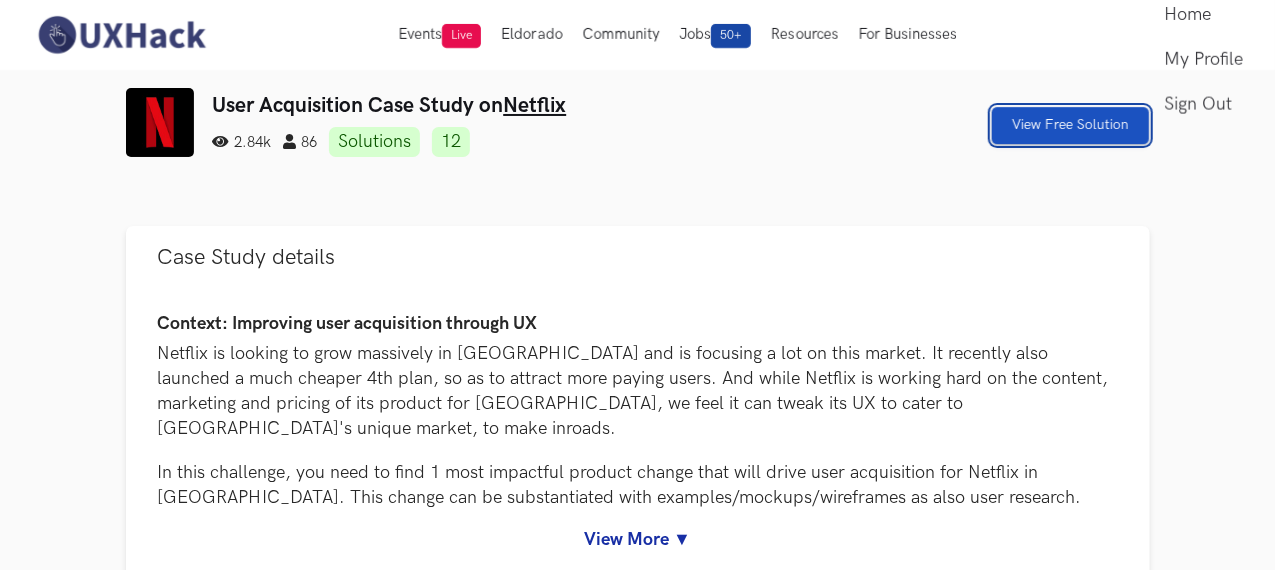 click on "View Free Solution" at bounding box center [1070, 125] 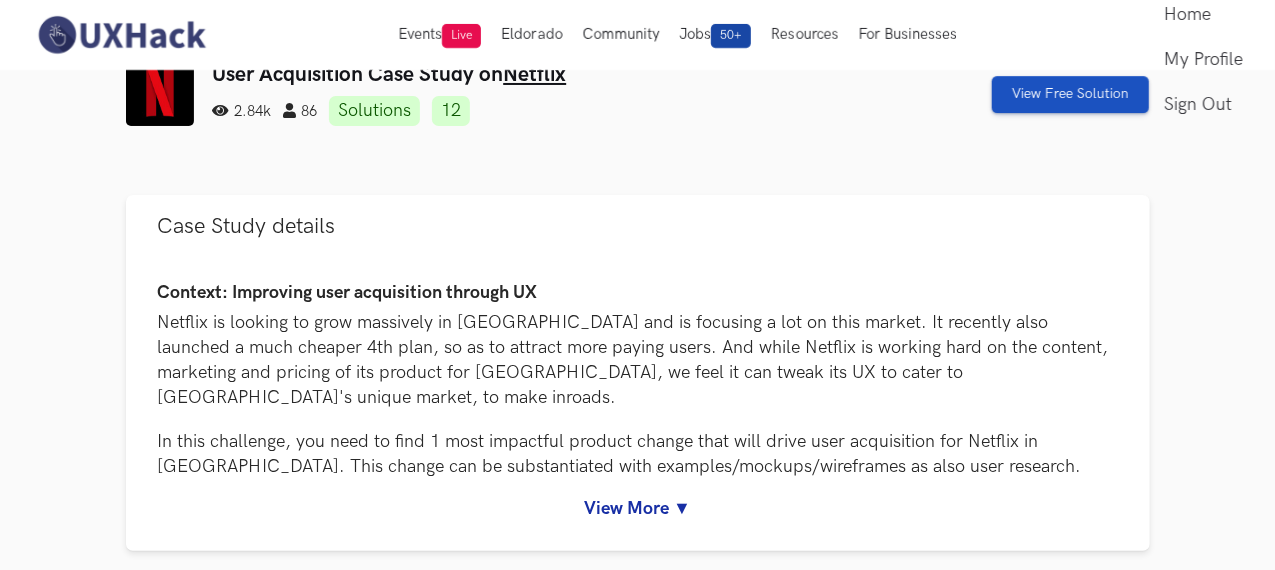 scroll, scrollTop: 0, scrollLeft: 0, axis: both 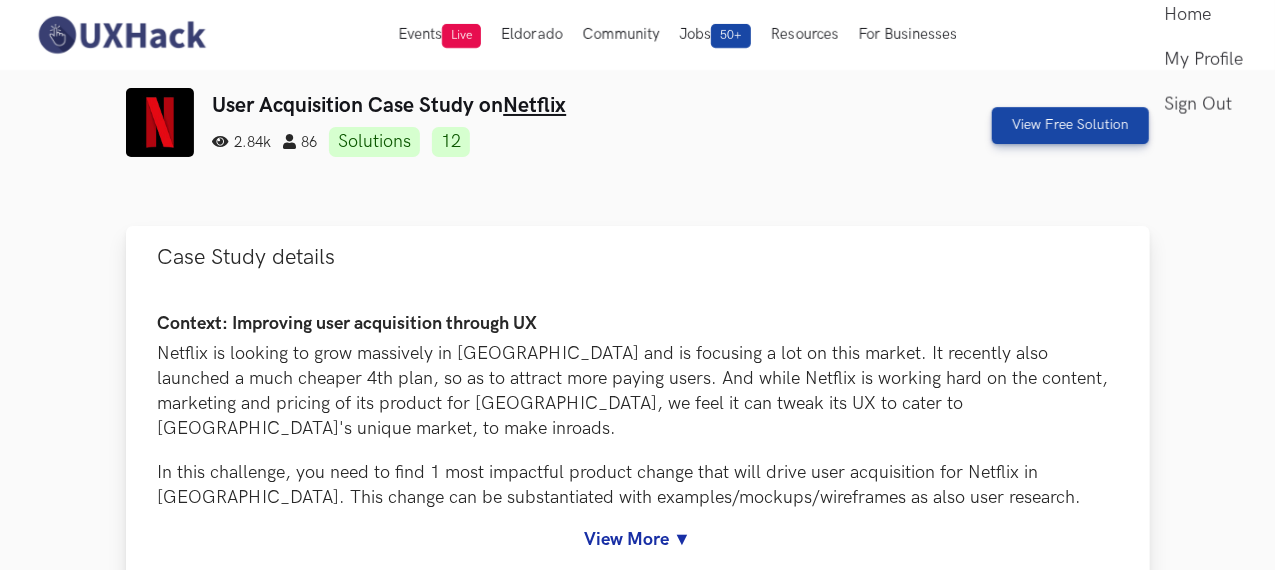 click on "View More ▼" at bounding box center (638, 539) 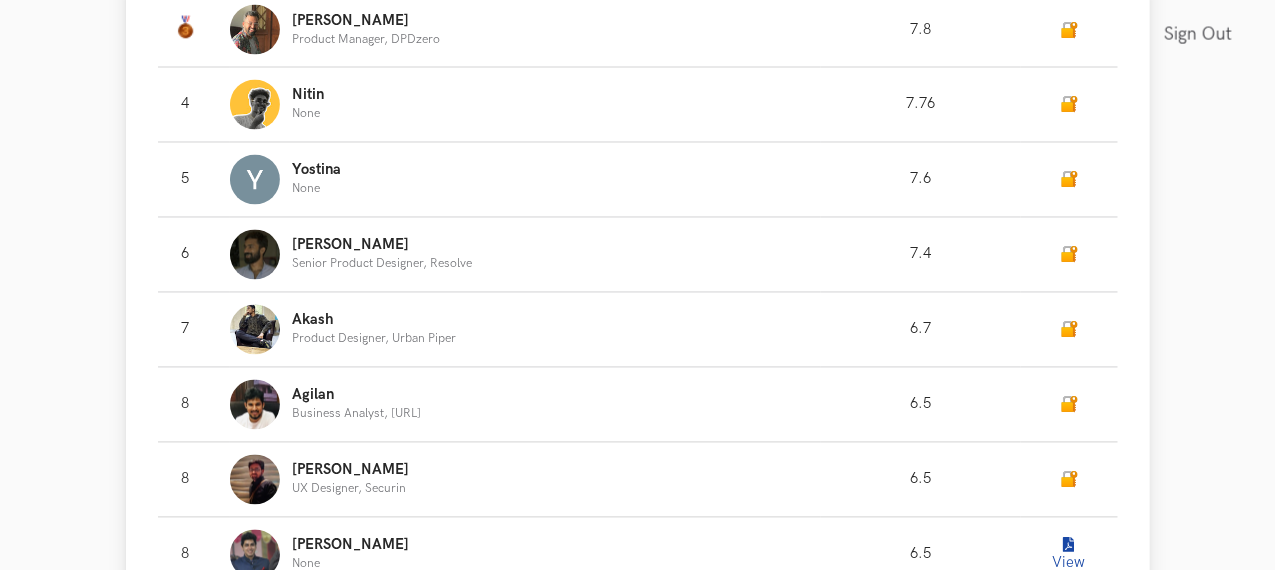 scroll, scrollTop: 1841, scrollLeft: 0, axis: vertical 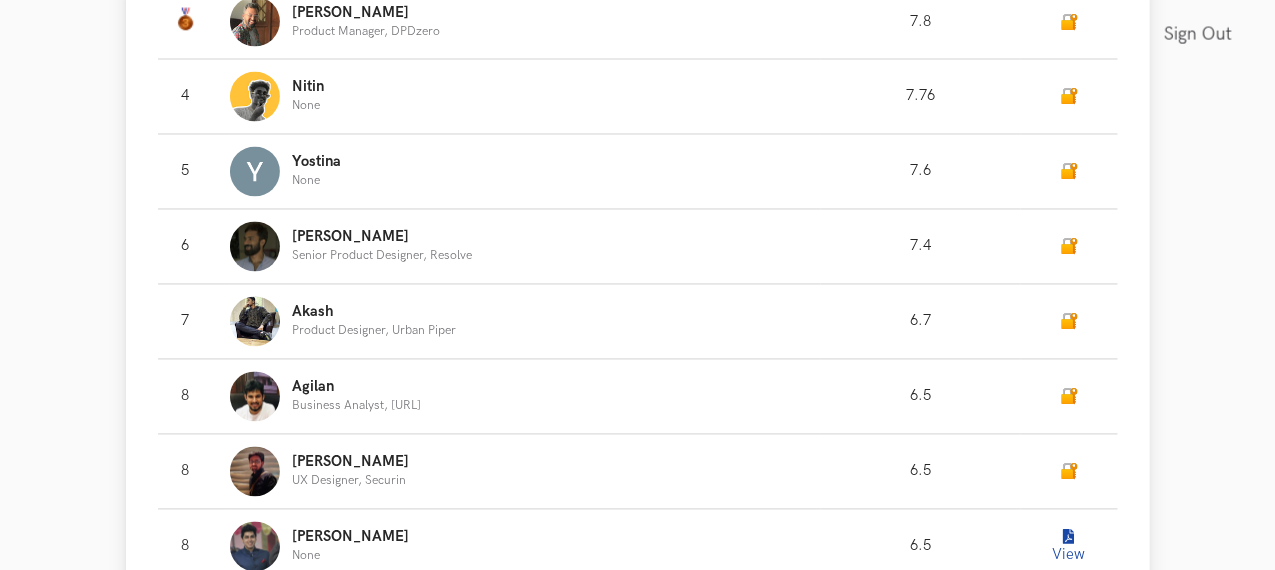 click at bounding box center [1069, 538] 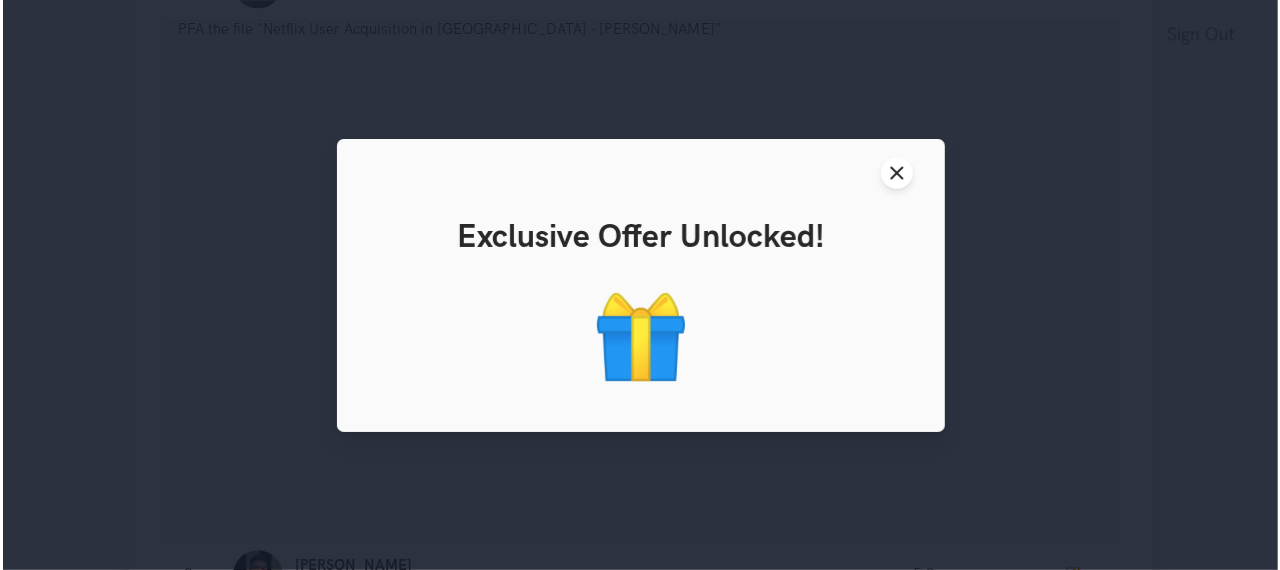 scroll, scrollTop: 2453, scrollLeft: 0, axis: vertical 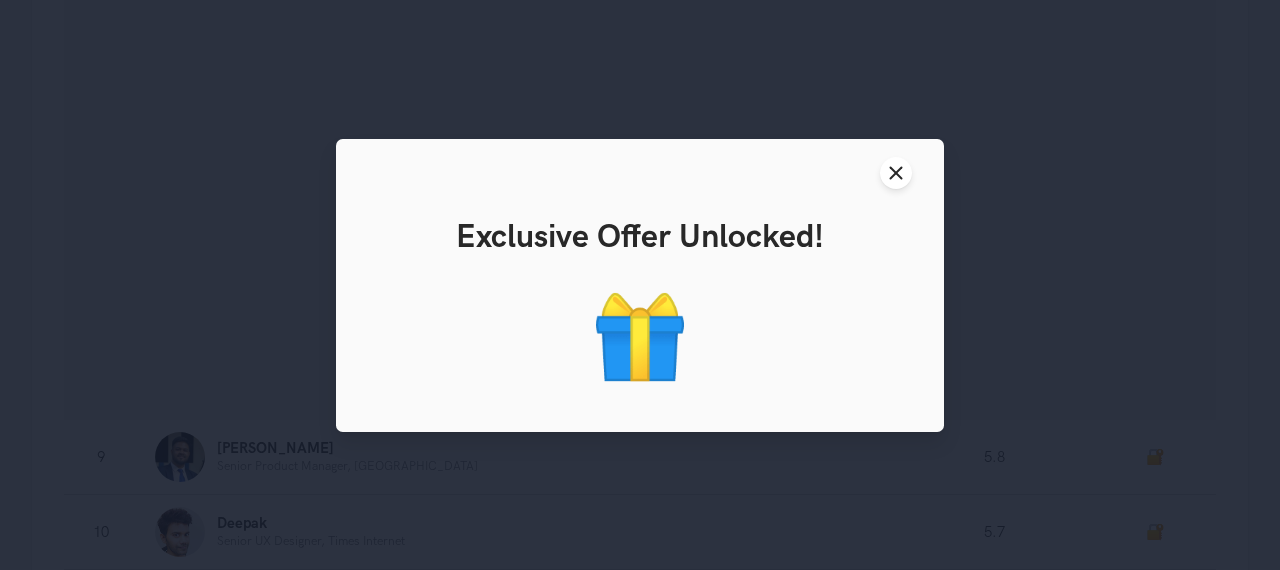 click on "🎁" at bounding box center [640, 338] 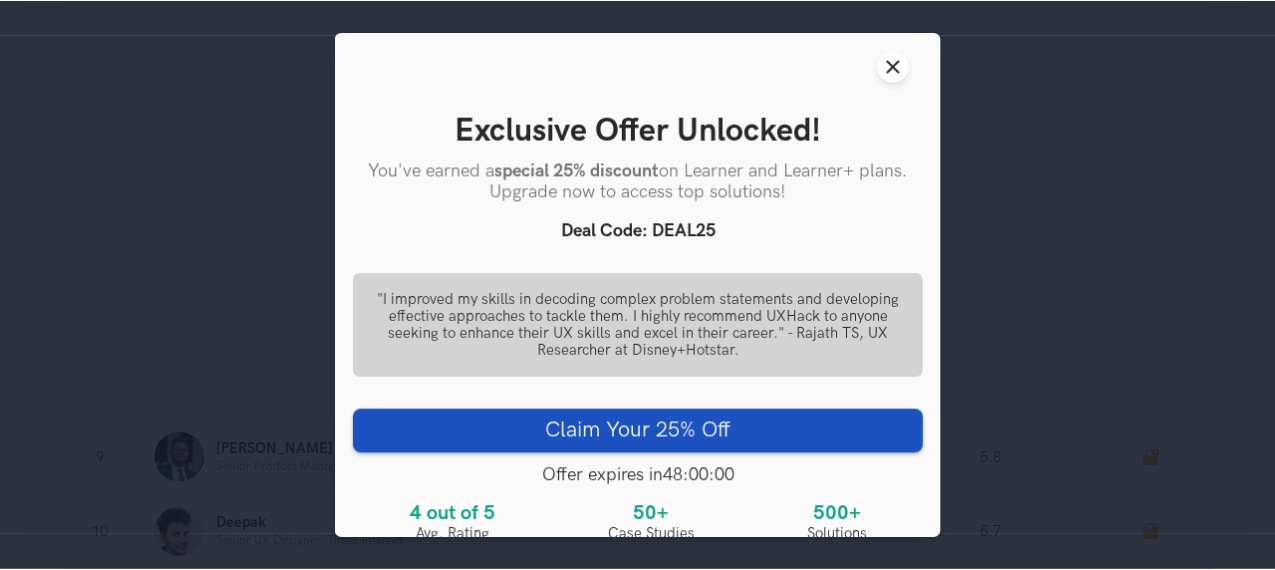 scroll, scrollTop: 22, scrollLeft: 0, axis: vertical 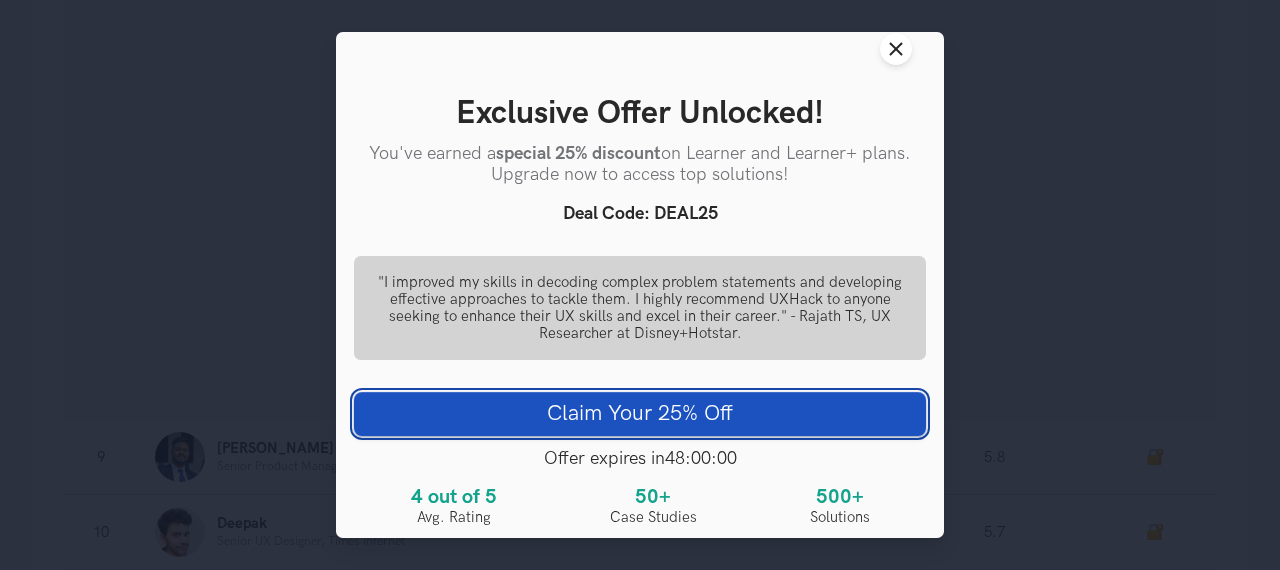 click on "Claim Your 25% Off" at bounding box center [640, 414] 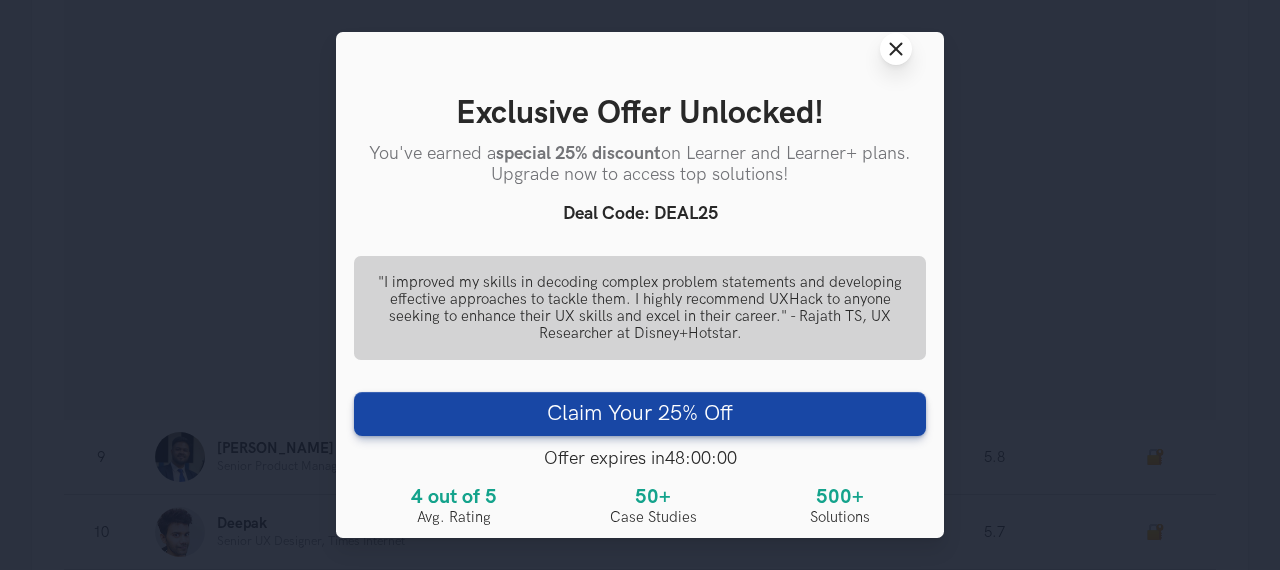 click on "Close modal window" at bounding box center [896, 49] 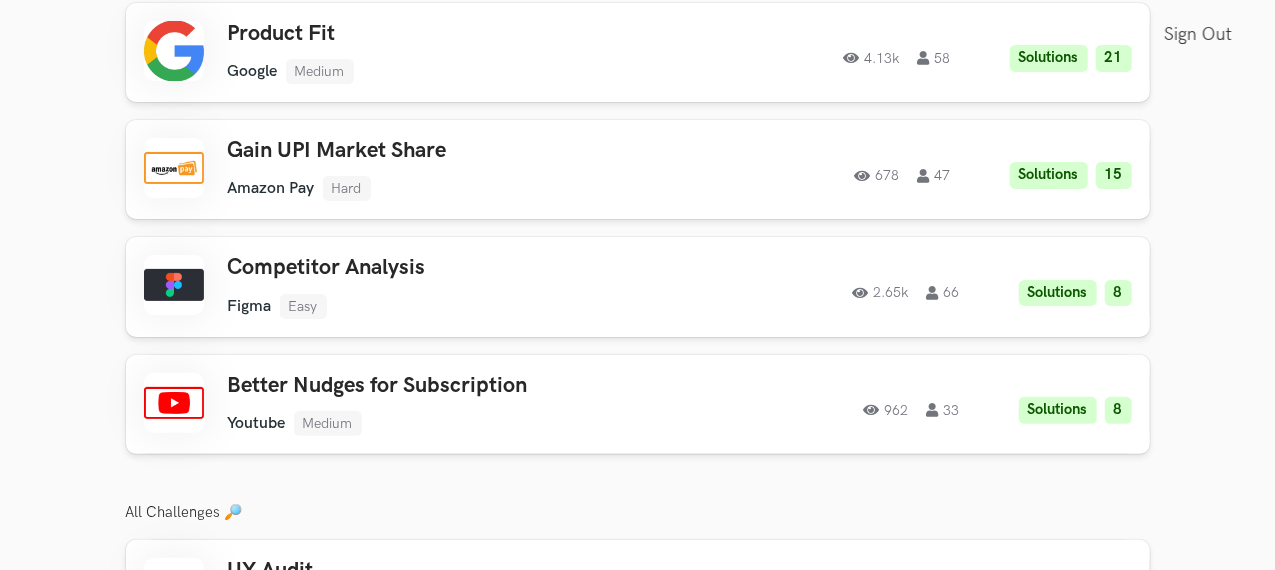 scroll, scrollTop: 4021, scrollLeft: 0, axis: vertical 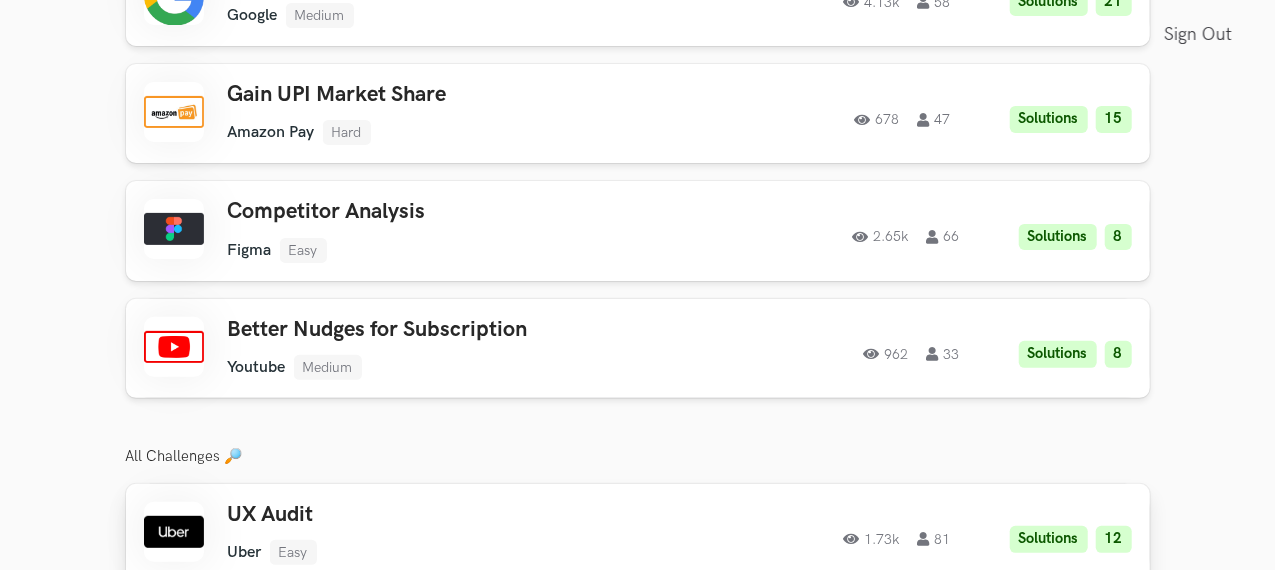 click on "Solutions" at bounding box center (1049, 539) 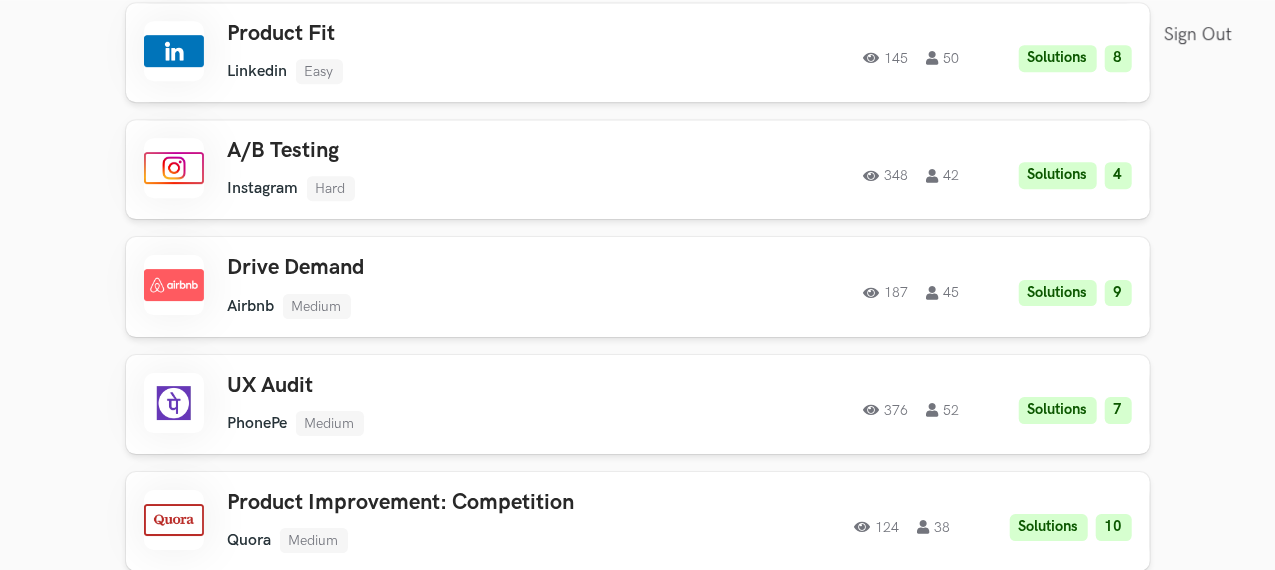 scroll, scrollTop: 7005, scrollLeft: 0, axis: vertical 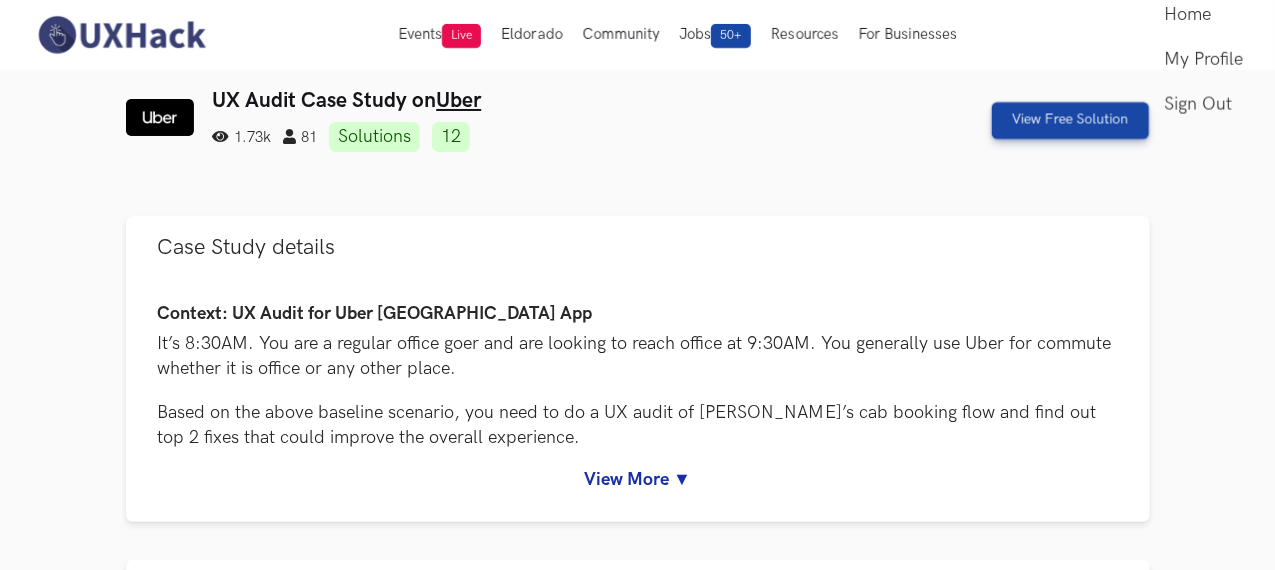 click on "UX Audit Case Study on  Uber  1.73k  81 Solutions 12 View Free Solution" at bounding box center (638, 120) 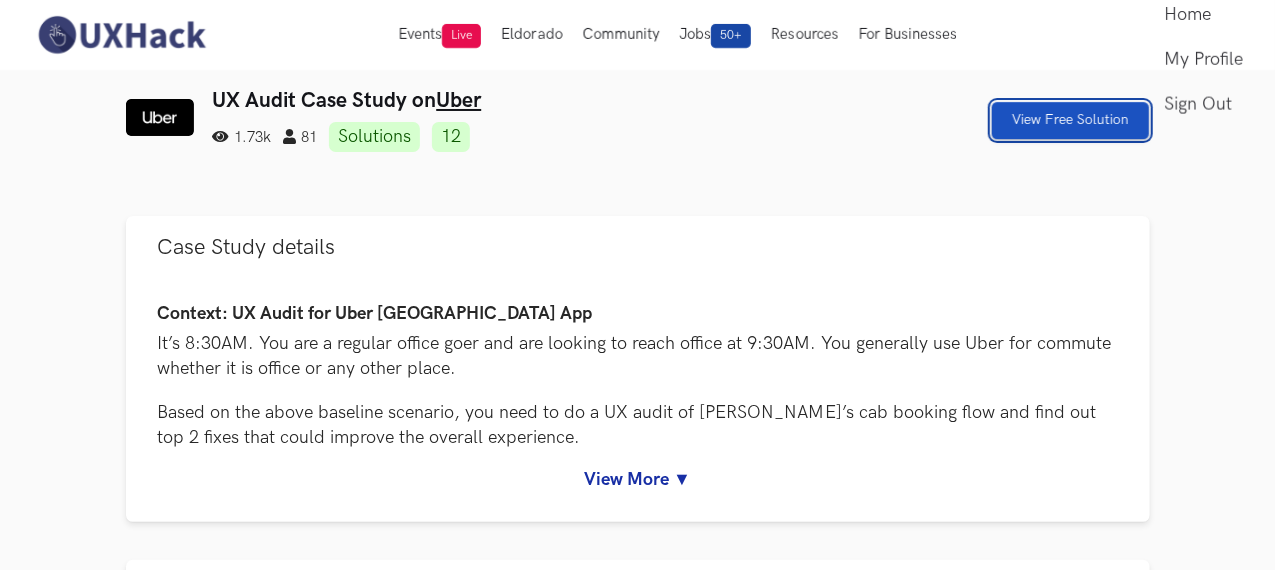 click on "View Free Solution" at bounding box center [1070, 120] 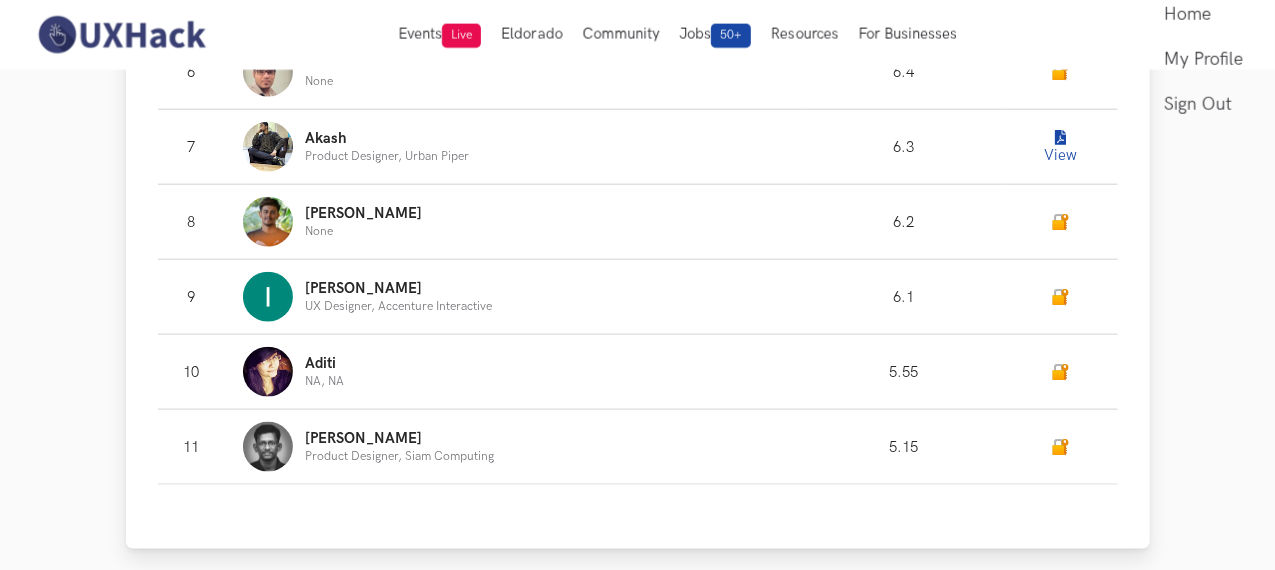 scroll, scrollTop: 1084, scrollLeft: 0, axis: vertical 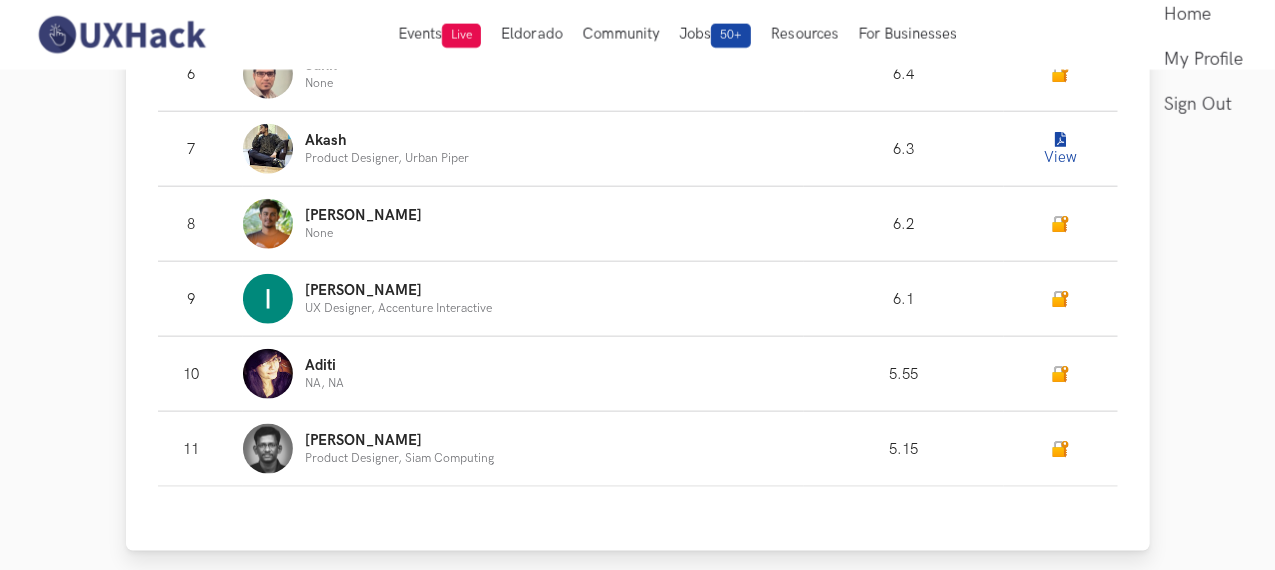 click on "View" at bounding box center (1061, 149) 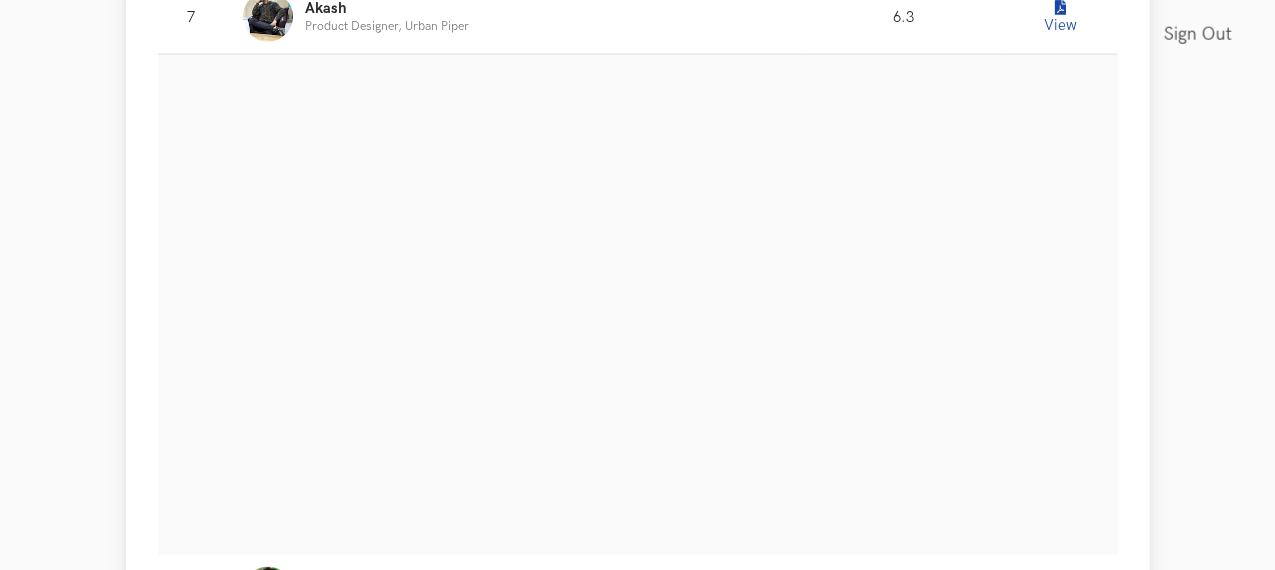 scroll, scrollTop: 1218, scrollLeft: 0, axis: vertical 